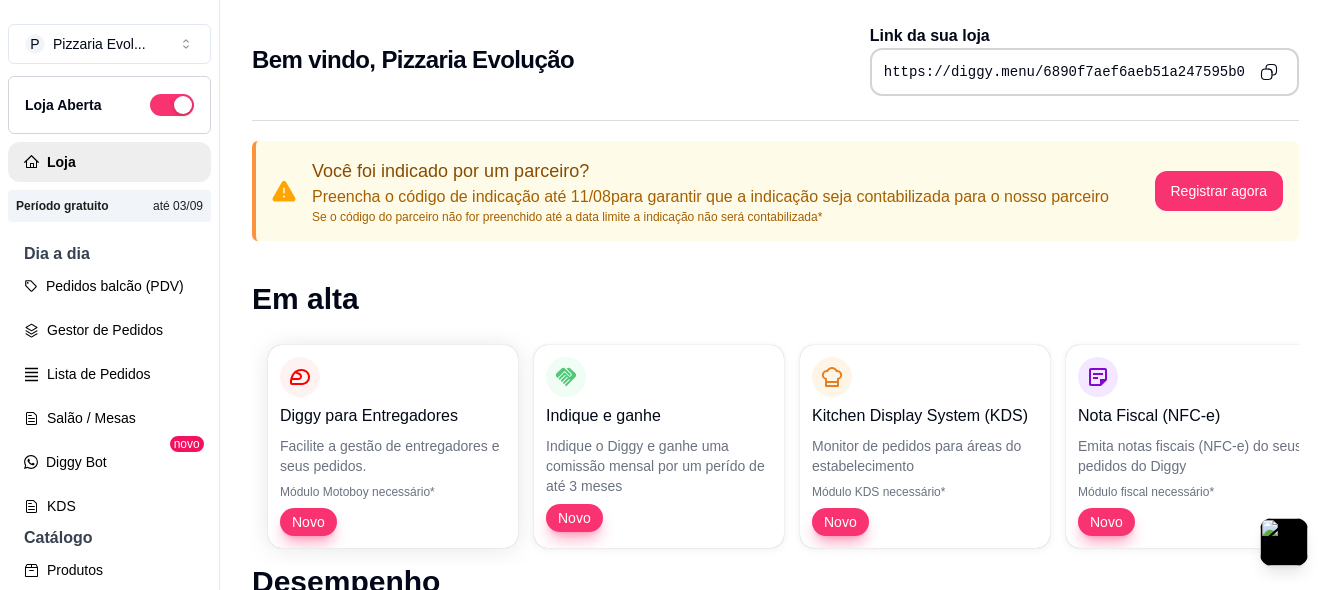 scroll, scrollTop: 0, scrollLeft: 0, axis: both 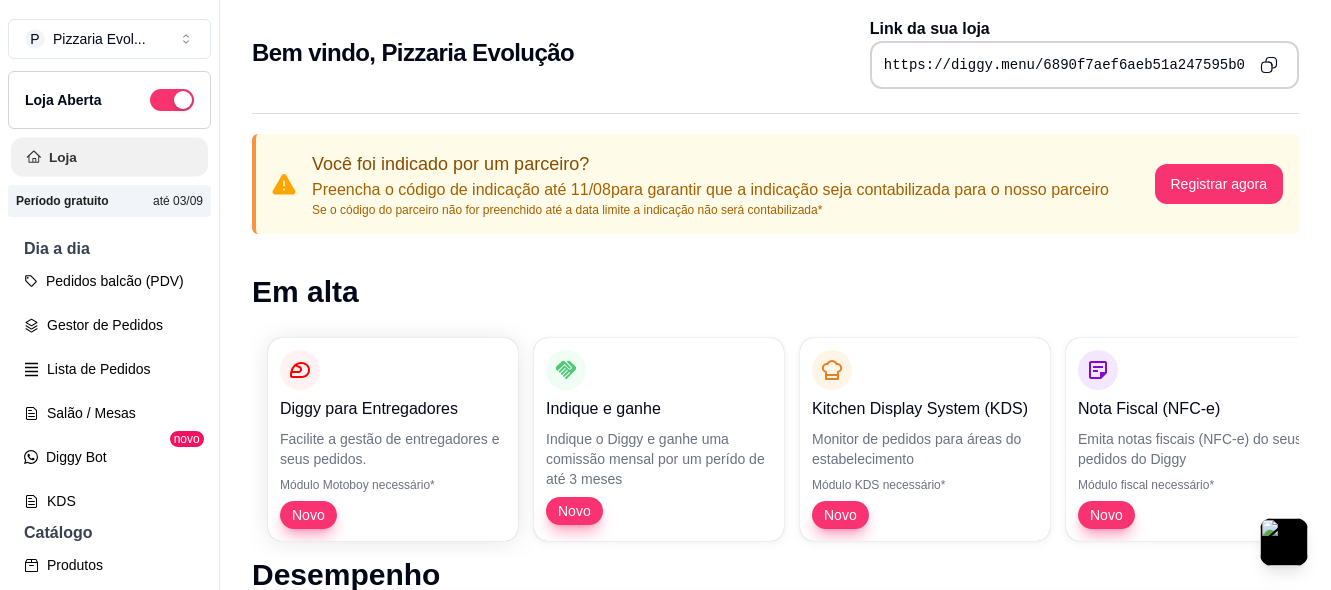 click on "Loja" at bounding box center [109, 157] 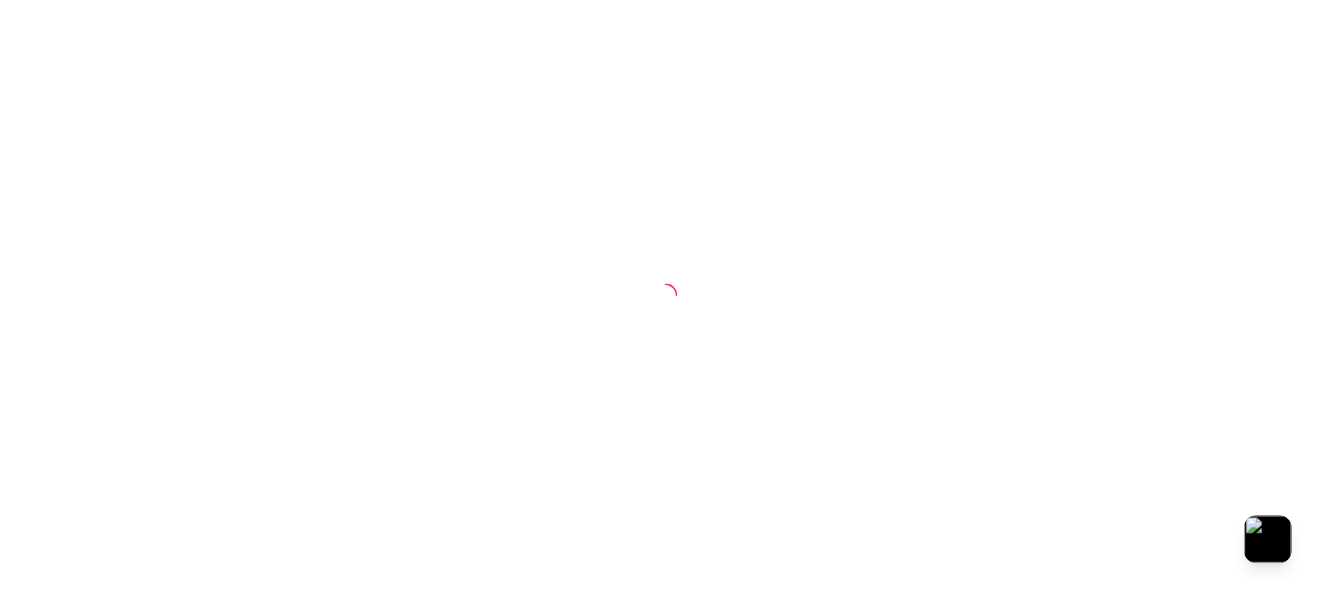 scroll, scrollTop: 0, scrollLeft: 0, axis: both 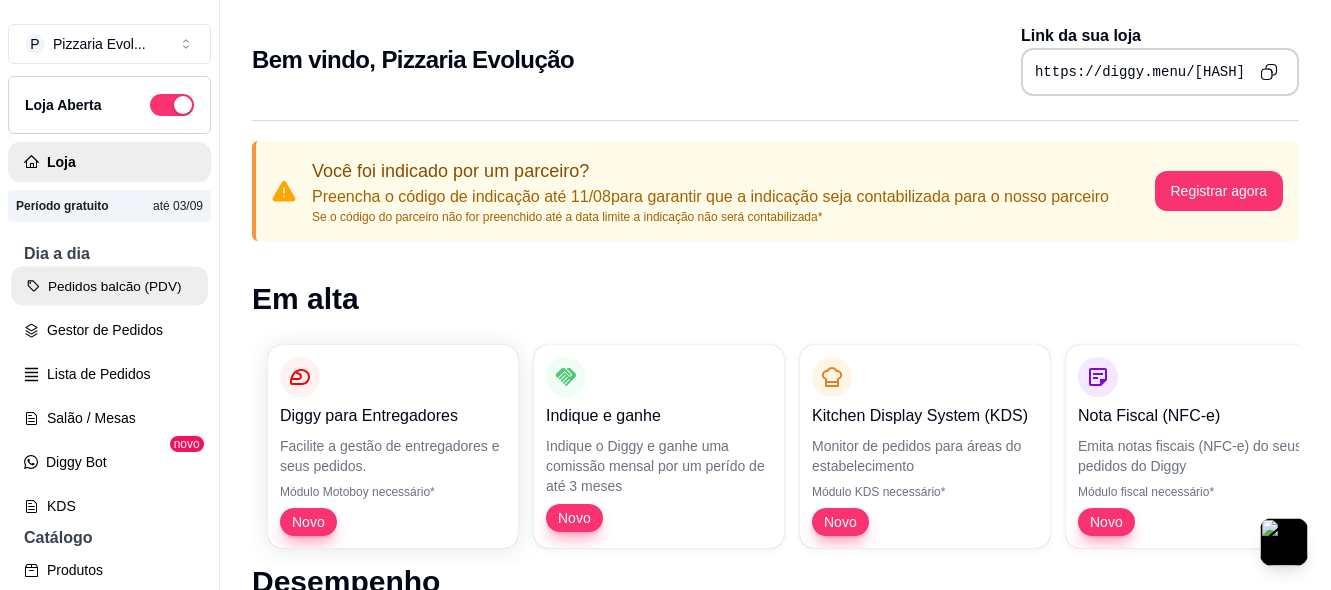 click on "Pedidos balcão (PDV)" at bounding box center (109, 286) 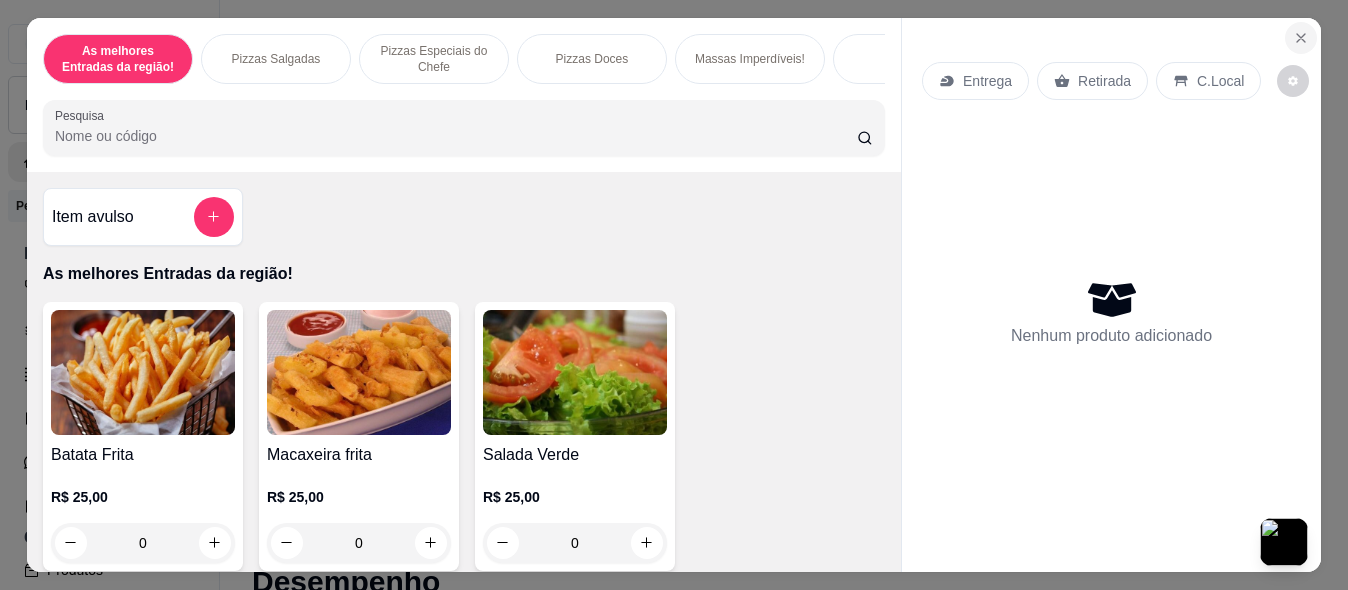 click 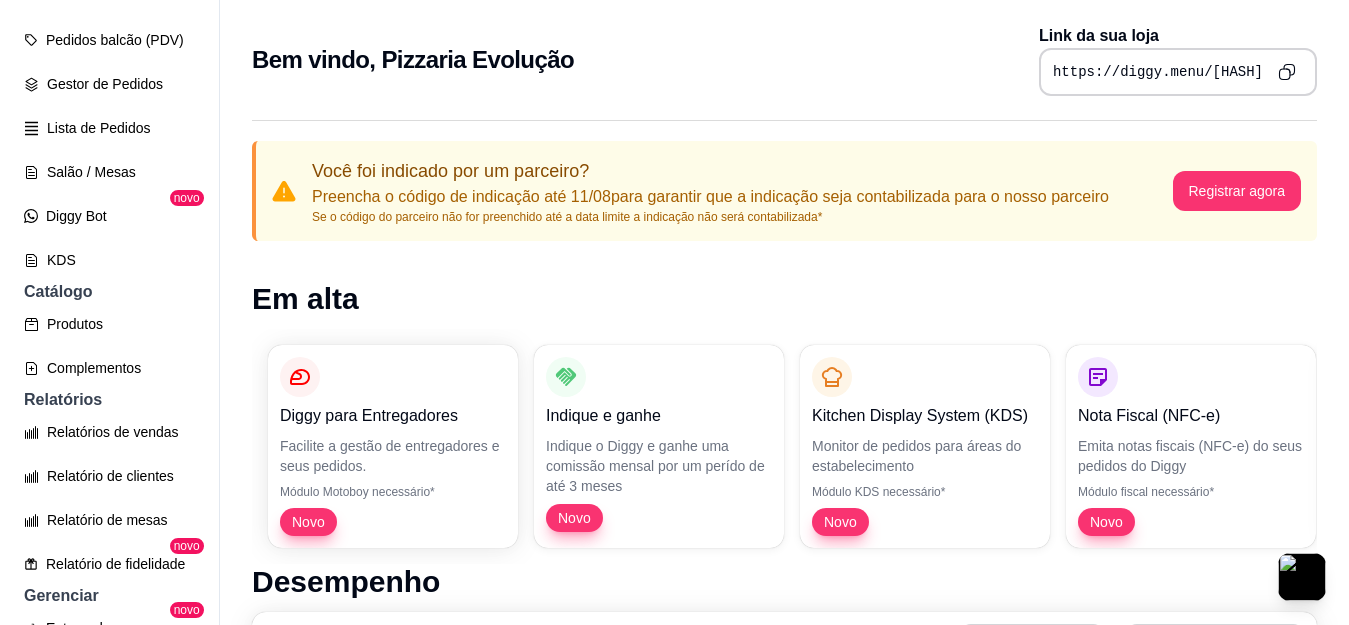 scroll, scrollTop: 265, scrollLeft: 0, axis: vertical 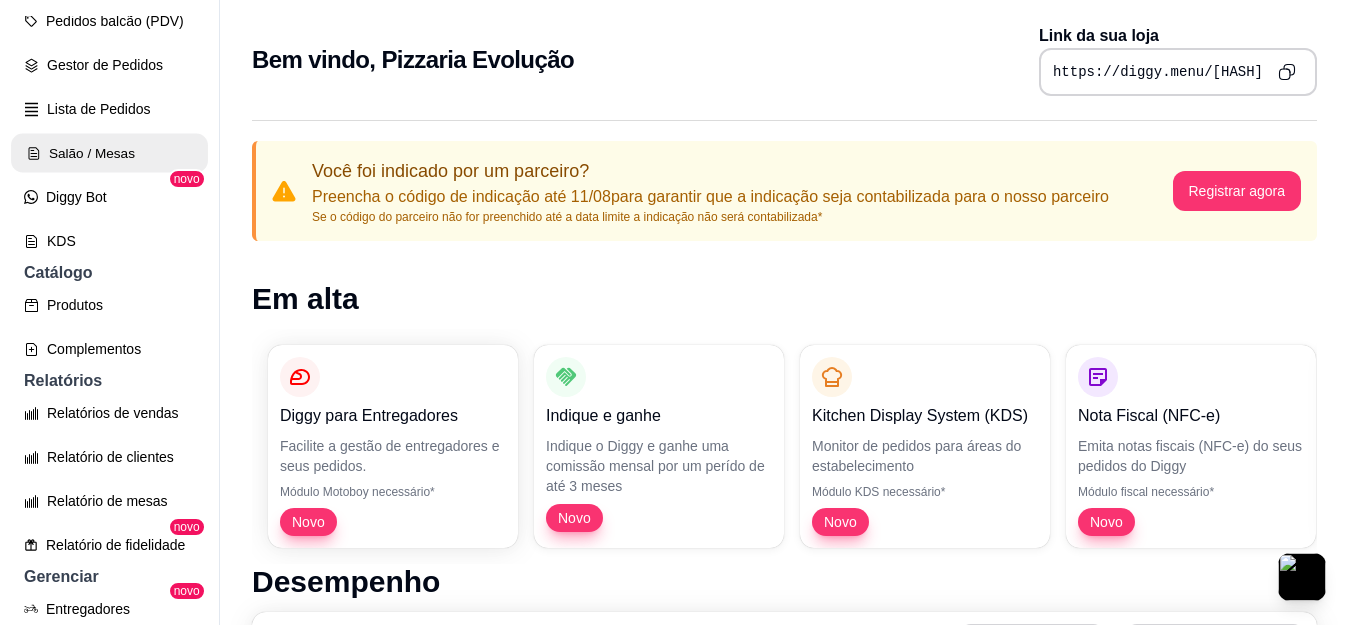 click on "Salão / Mesas" at bounding box center [109, 153] 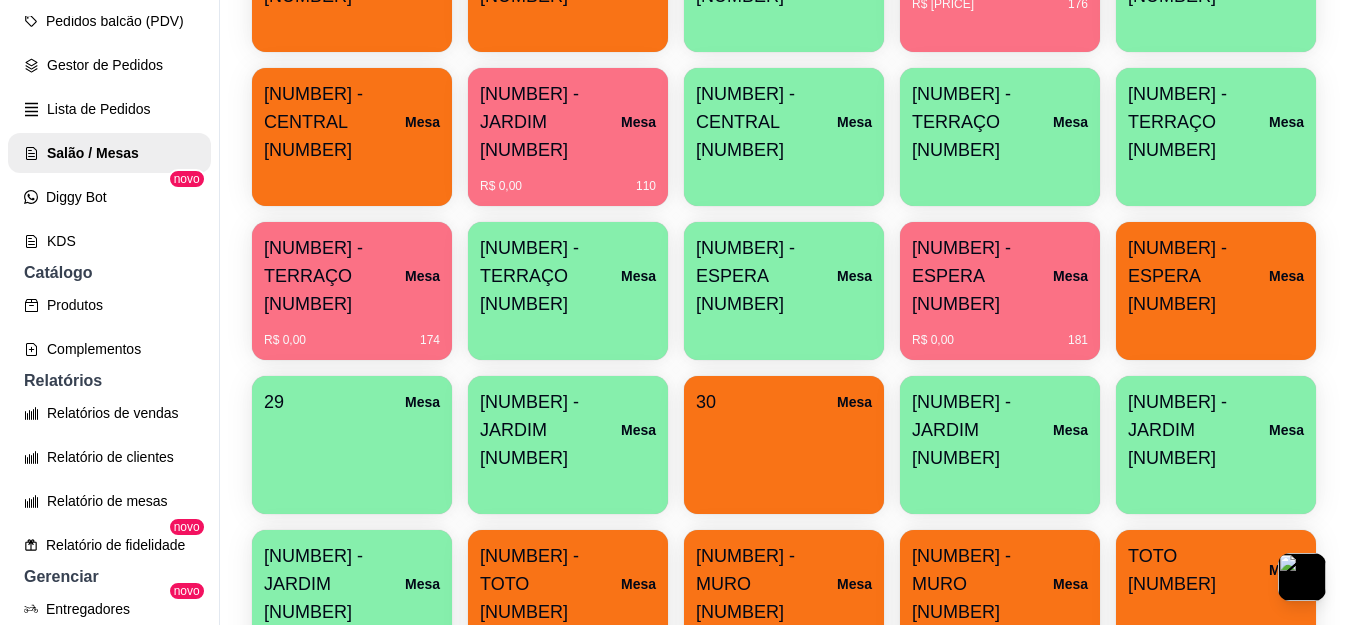 scroll, scrollTop: 184, scrollLeft: 0, axis: vertical 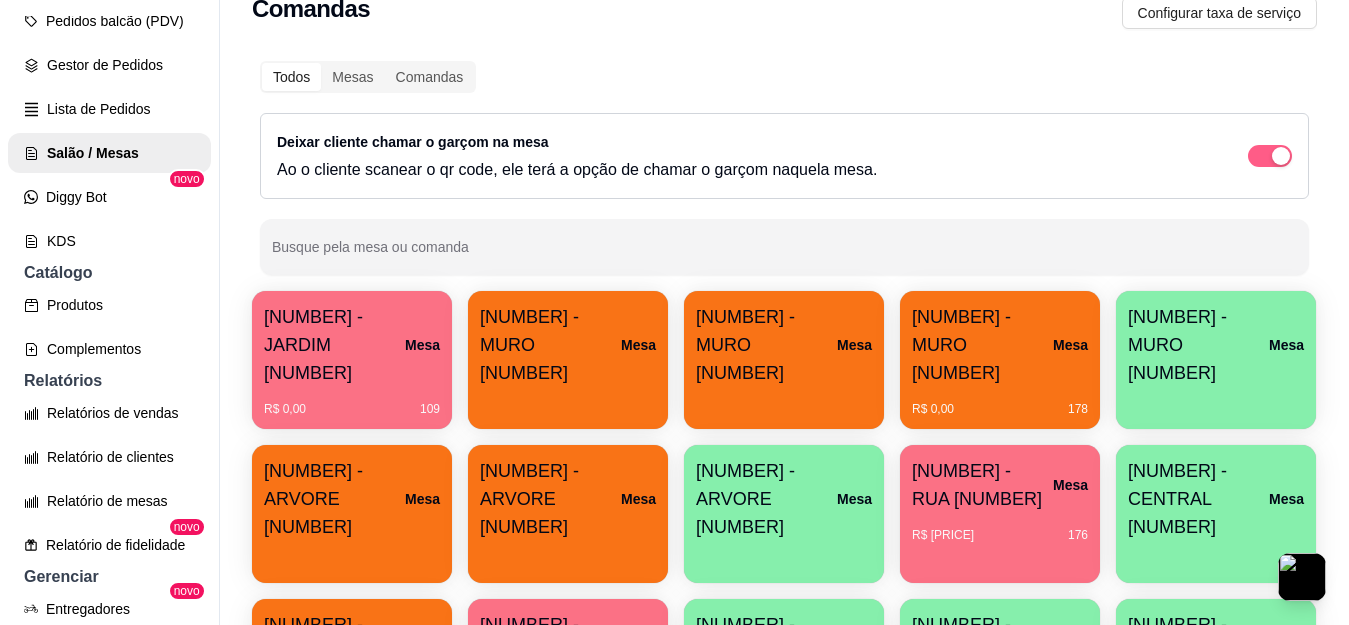 click at bounding box center [1281, 156] 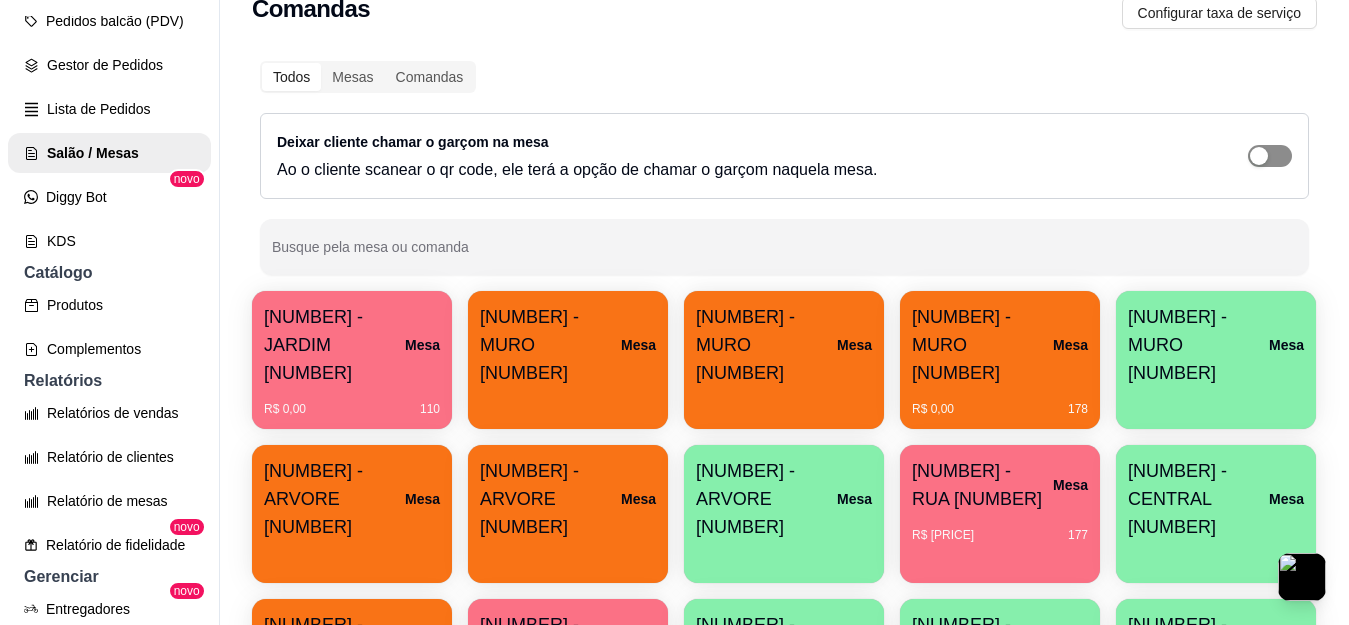 click at bounding box center (1270, 156) 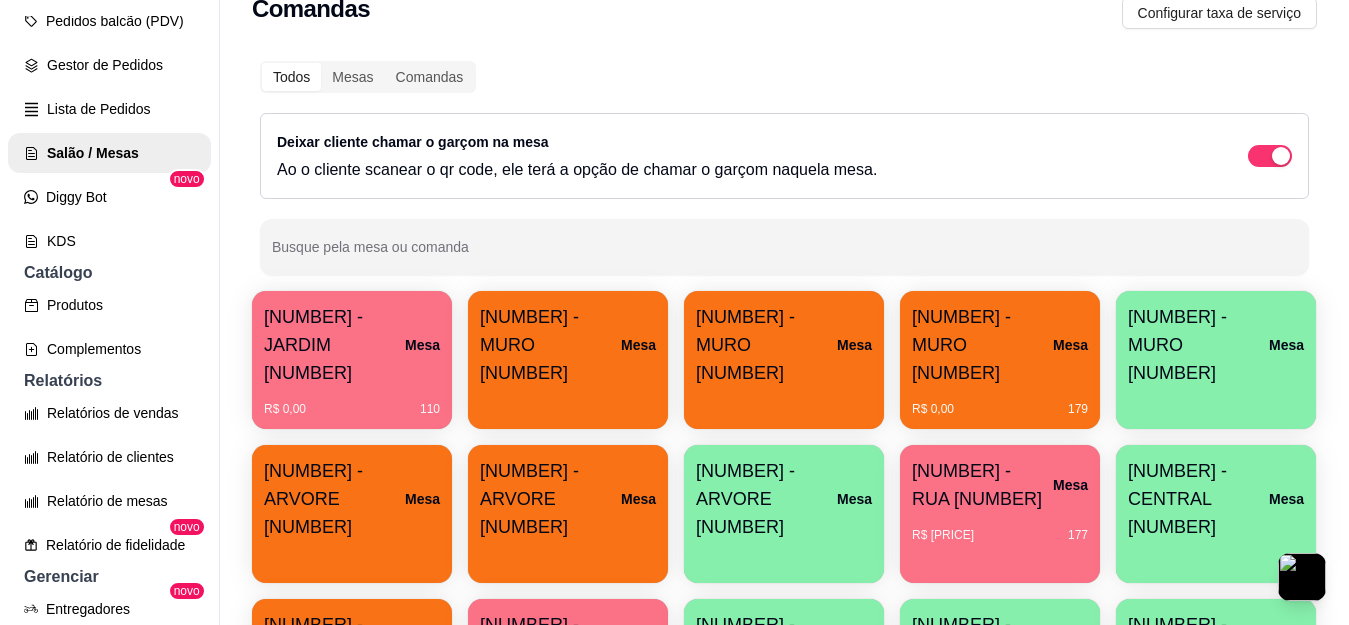 scroll, scrollTop: 0, scrollLeft: 0, axis: both 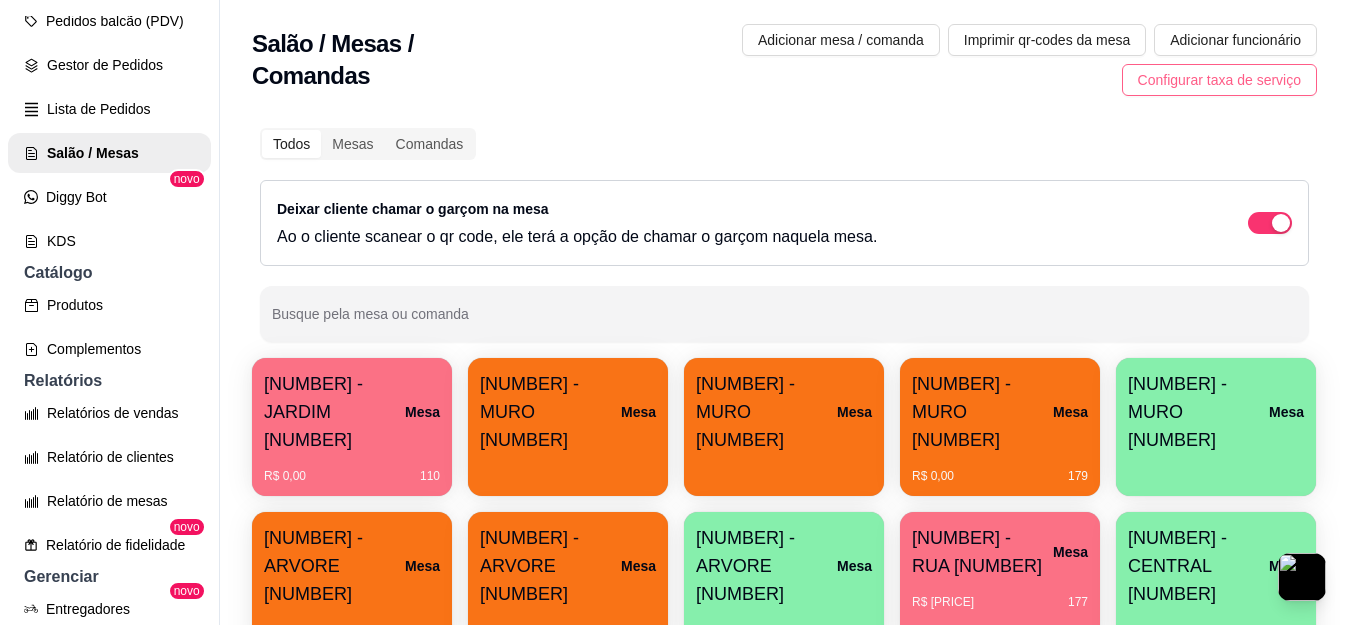 click on "Configurar taxa de serviço" at bounding box center [1219, 80] 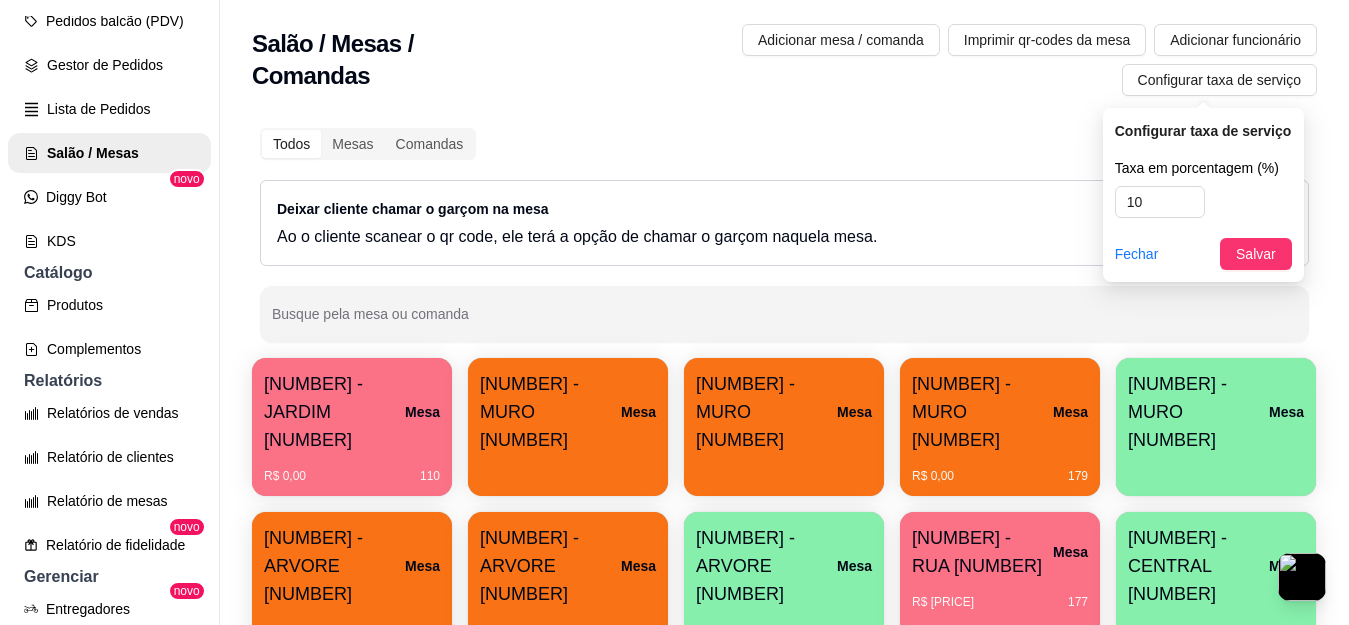 click on "Salão / Mesas / Comandas Adicionar mesa / comanda Imprimir qr-codes da mesa Adicionar funcionário Configurar taxa de serviço" at bounding box center (784, 54) 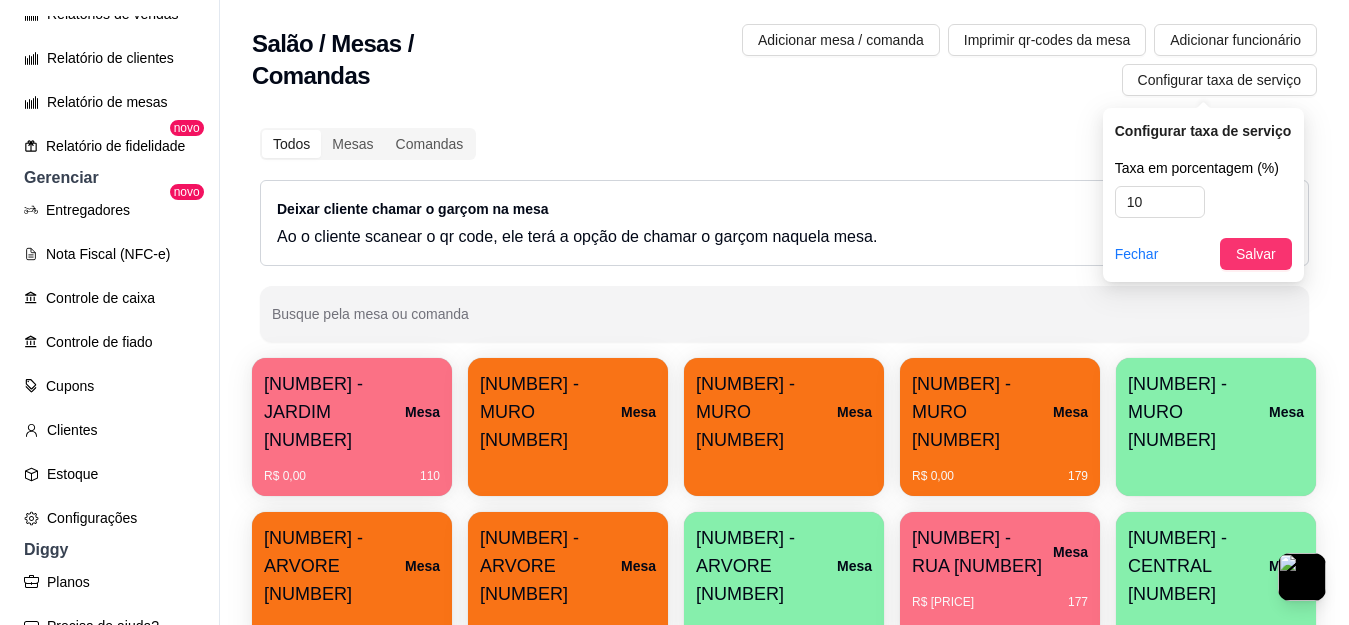 scroll, scrollTop: 679, scrollLeft: 0, axis: vertical 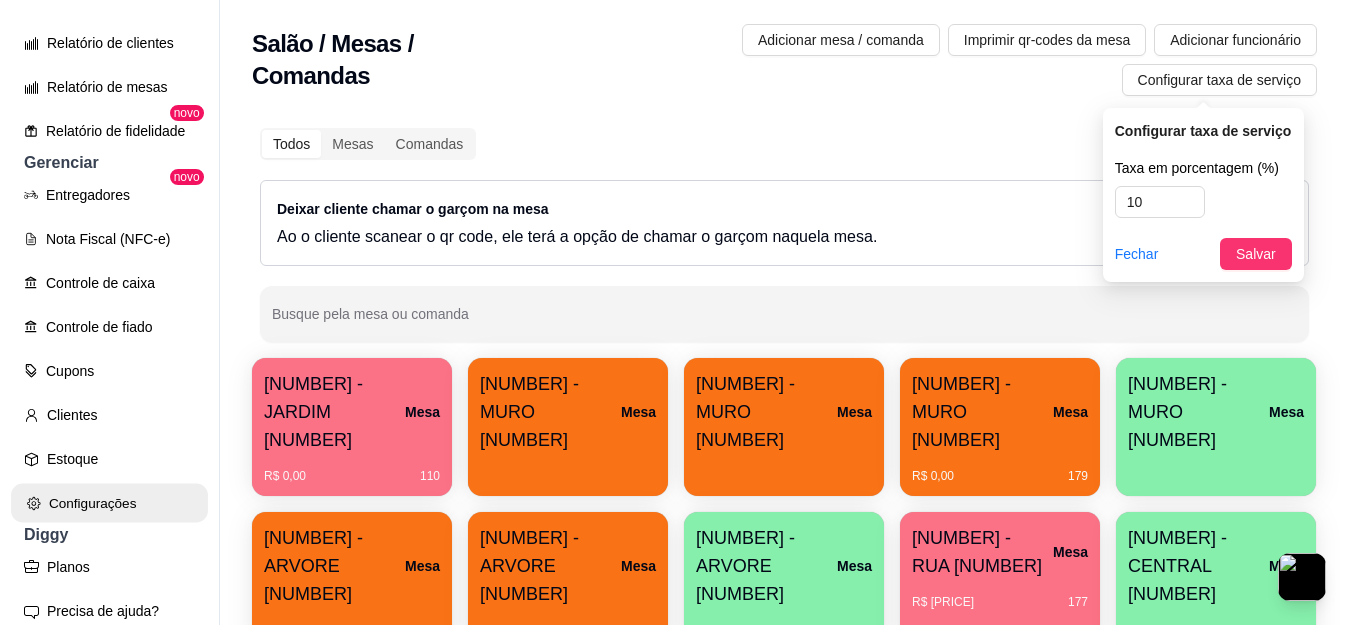 click on "Configurações" at bounding box center (109, 503) 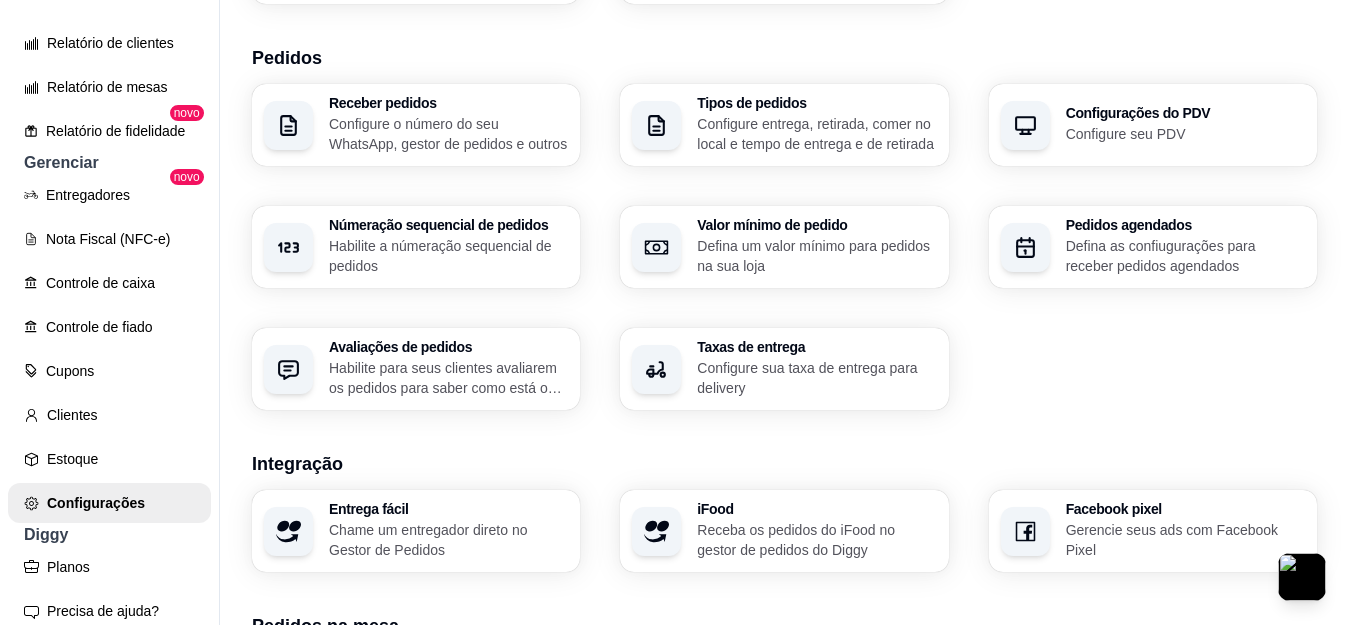 scroll, scrollTop: 425, scrollLeft: 0, axis: vertical 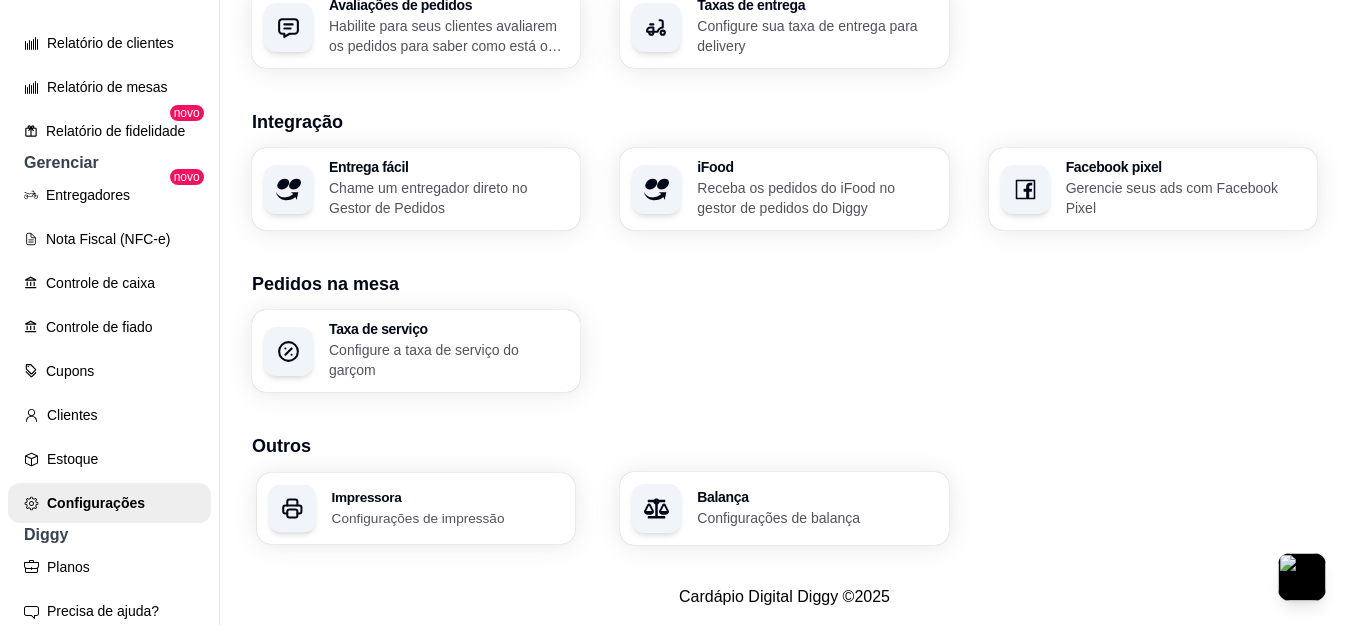 click on "Configurações de impressão" at bounding box center (448, 517) 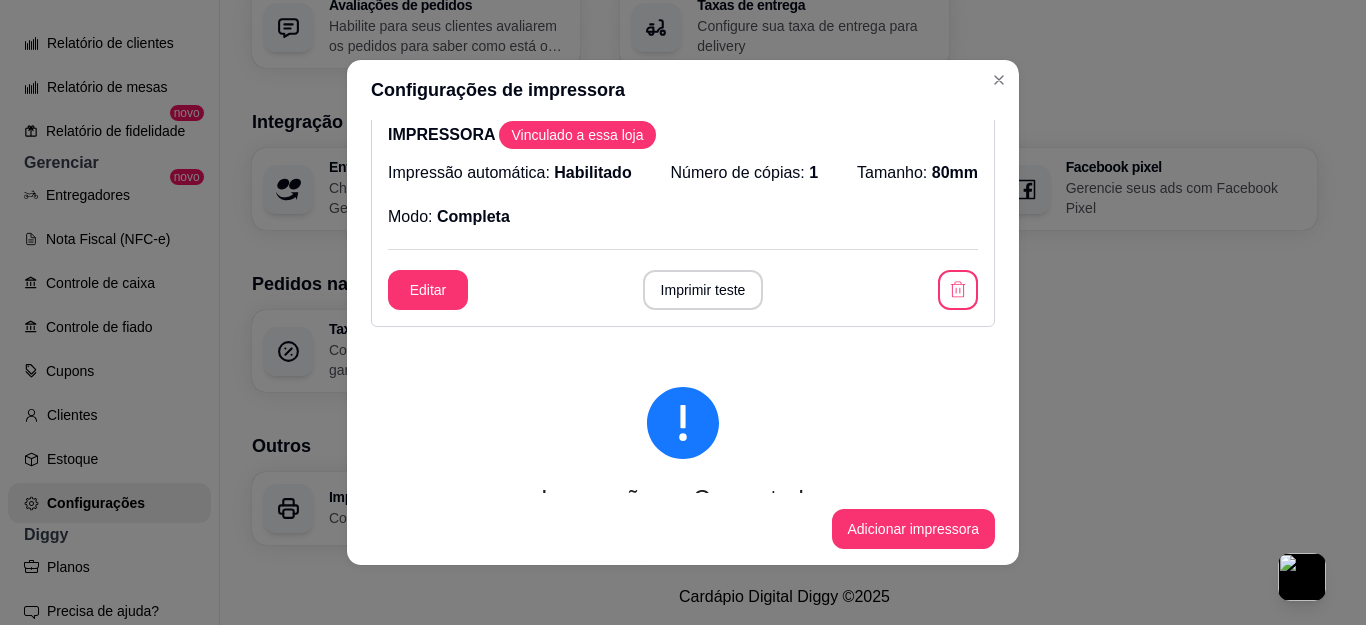 scroll, scrollTop: 15, scrollLeft: 0, axis: vertical 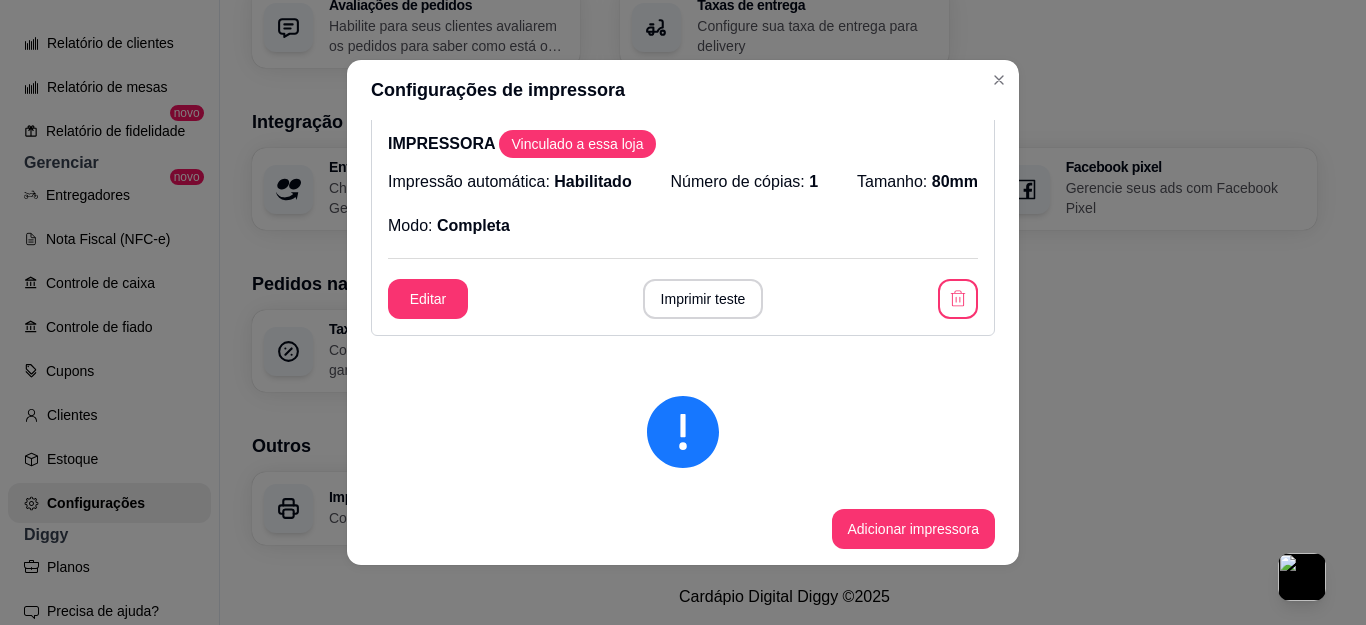 click on "Vinculado a essa loja" at bounding box center [577, 144] 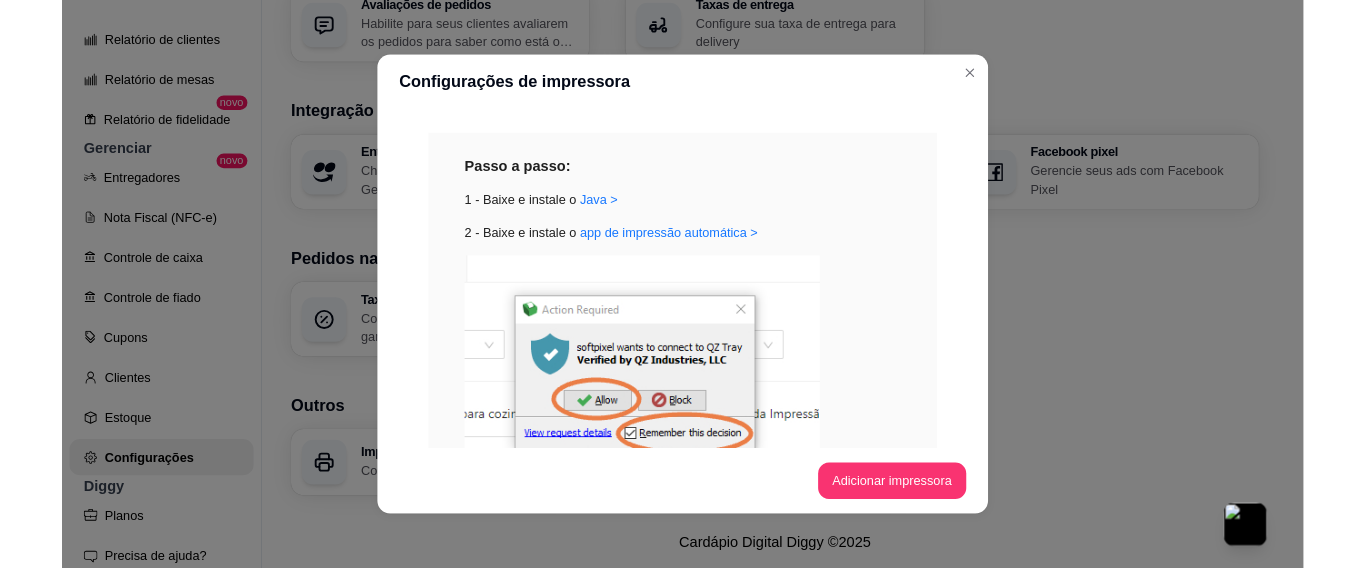 scroll, scrollTop: 456, scrollLeft: 0, axis: vertical 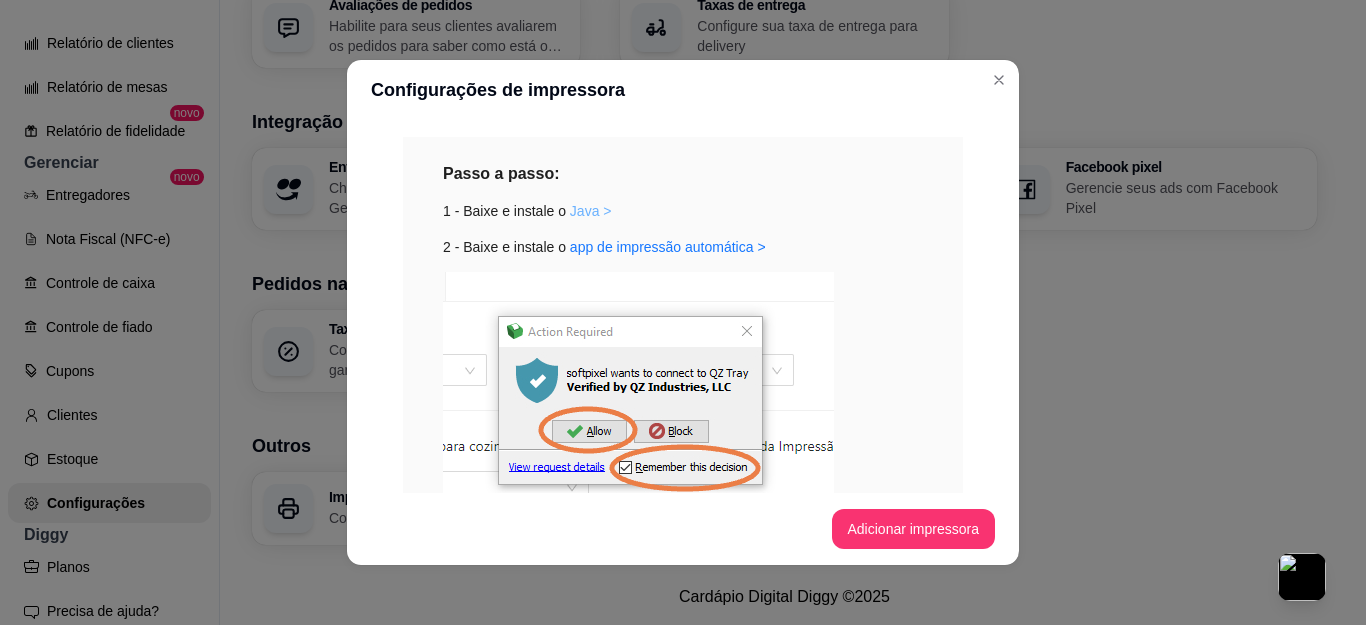 click on "Java >" at bounding box center (591, 211) 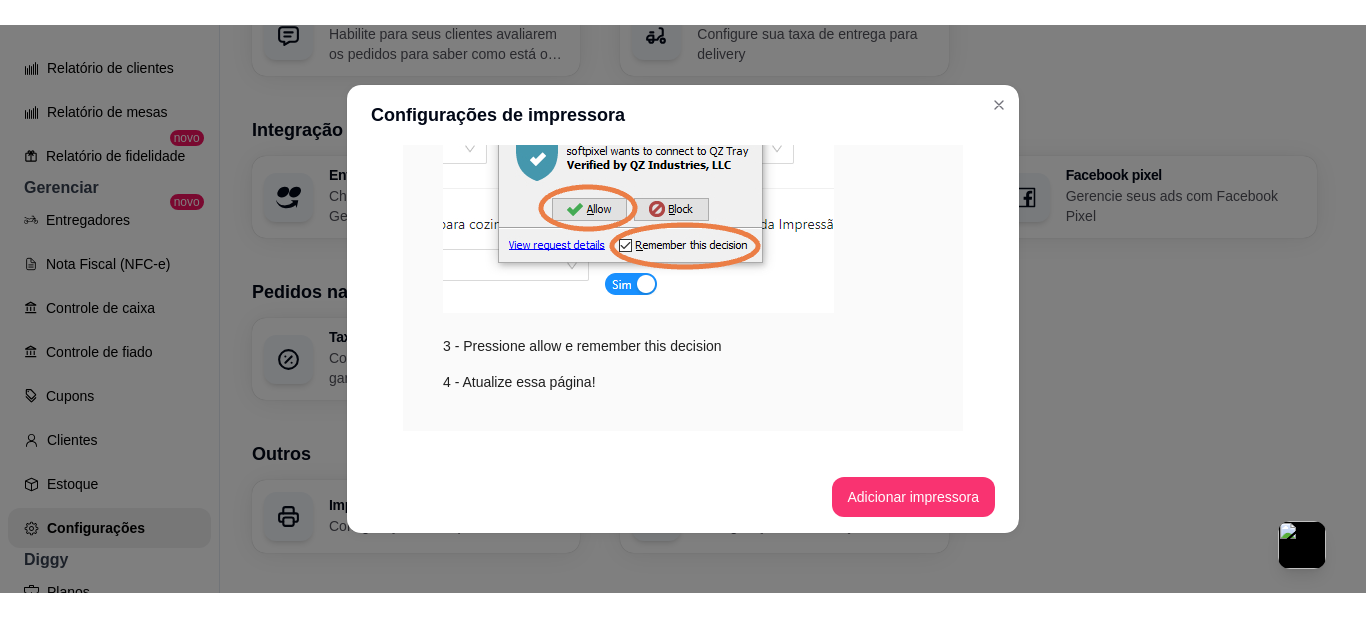 scroll, scrollTop: 729, scrollLeft: 0, axis: vertical 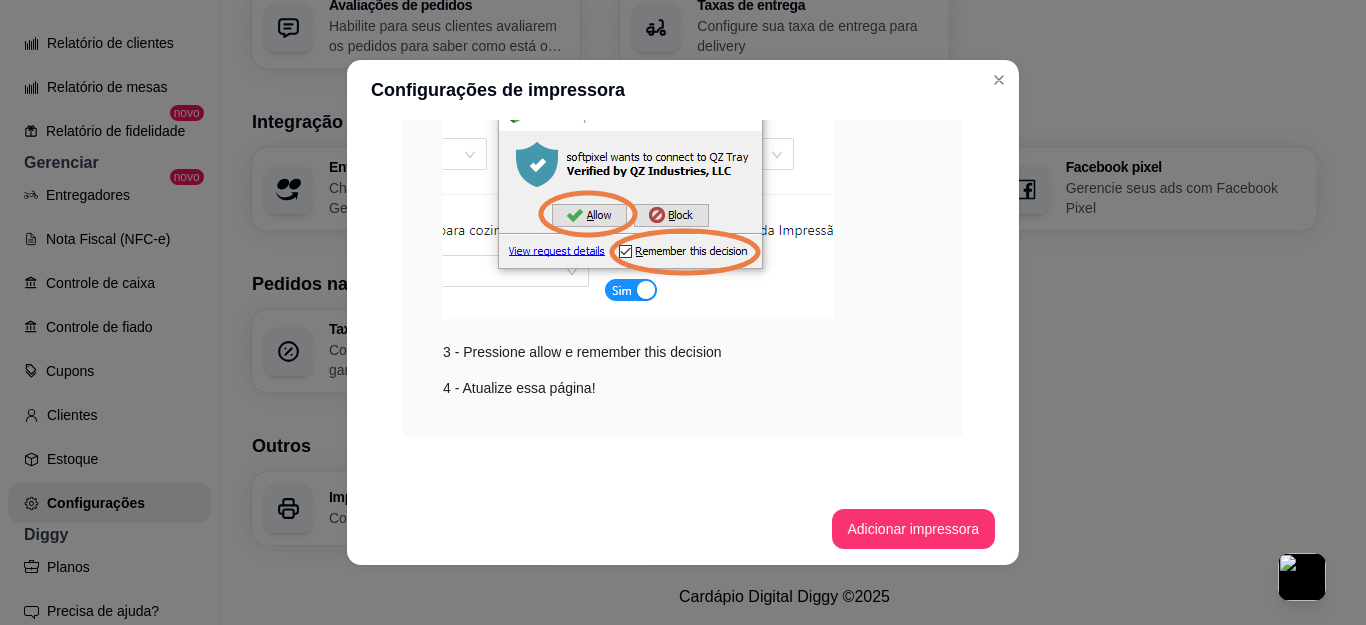 click at bounding box center [638, 187] 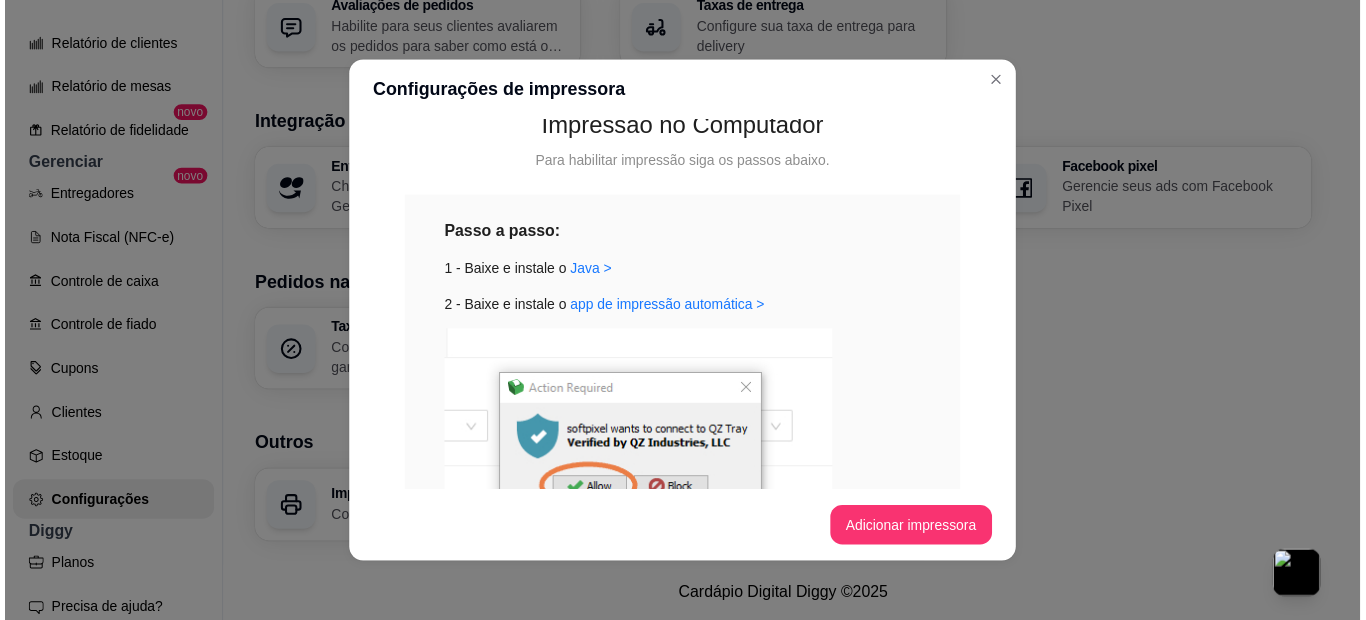 scroll, scrollTop: 370, scrollLeft: 0, axis: vertical 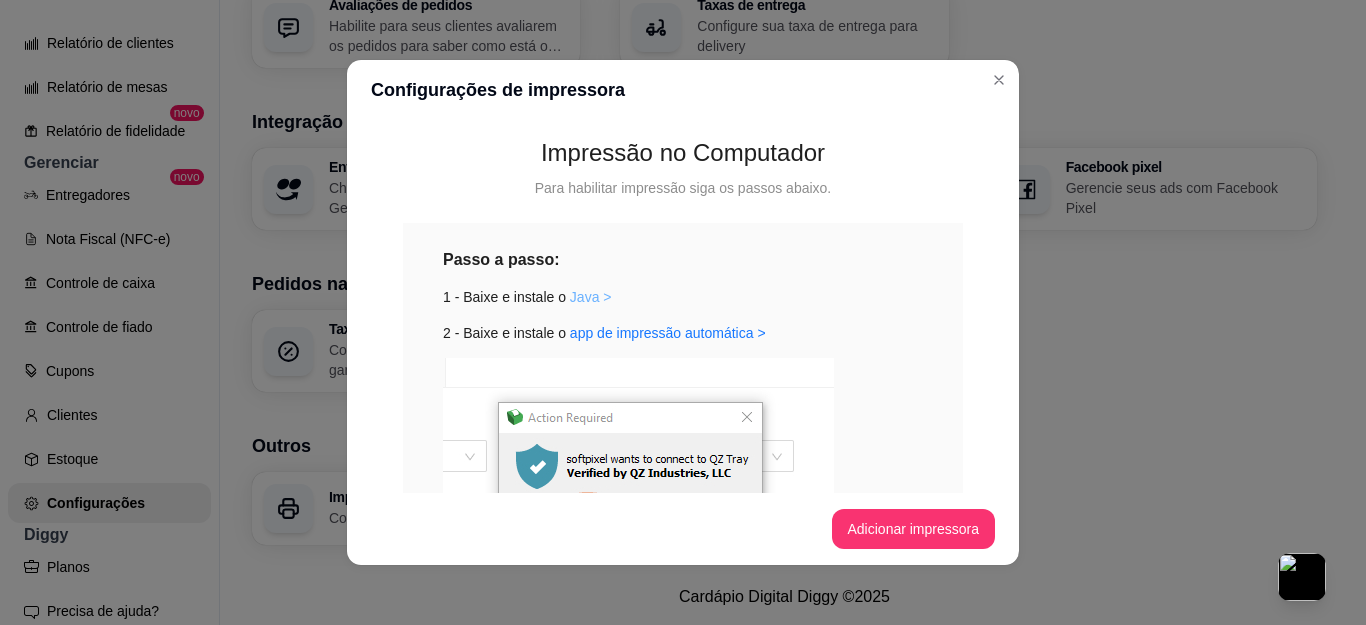 click on "Java >" at bounding box center [591, 297] 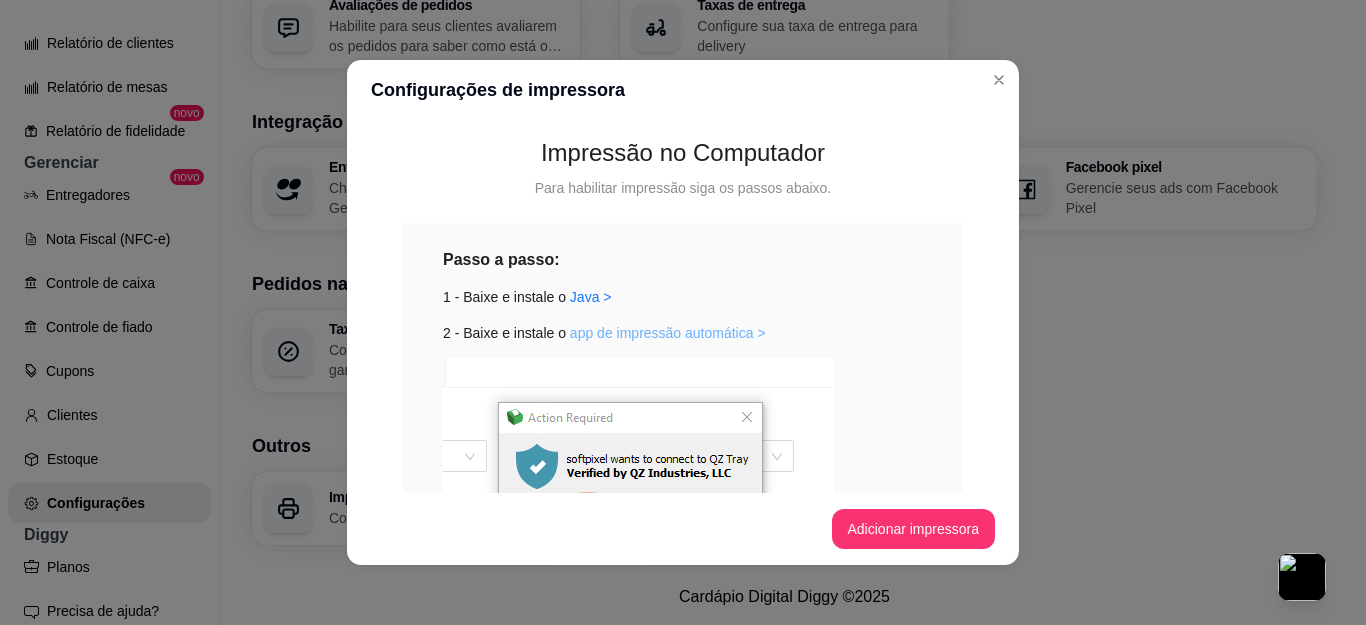 click on "app de impressão automática >" at bounding box center [668, 333] 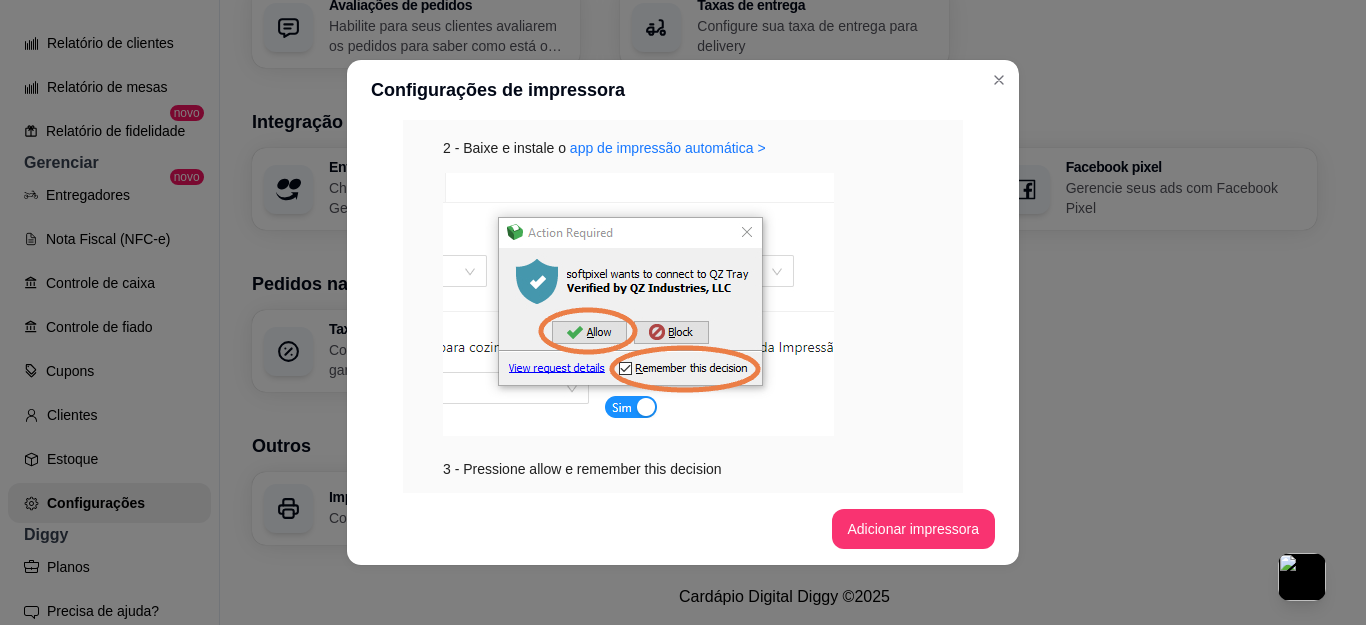 scroll, scrollTop: 580, scrollLeft: 0, axis: vertical 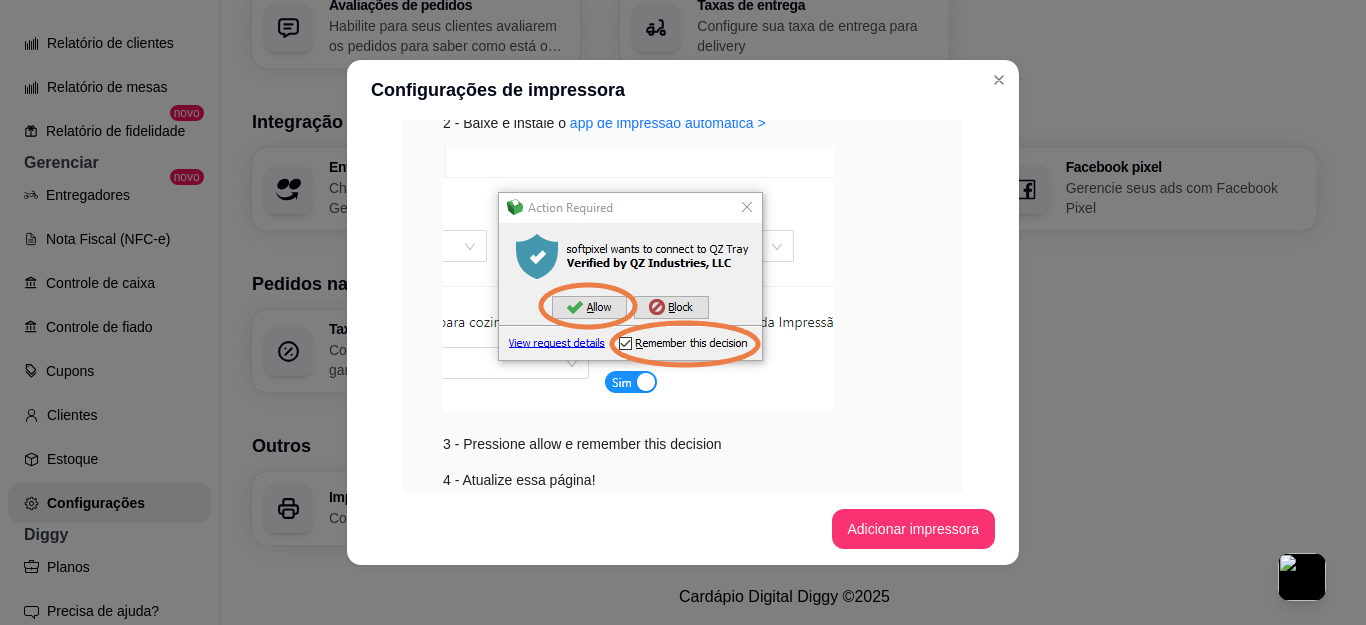 click at bounding box center (638, 279) 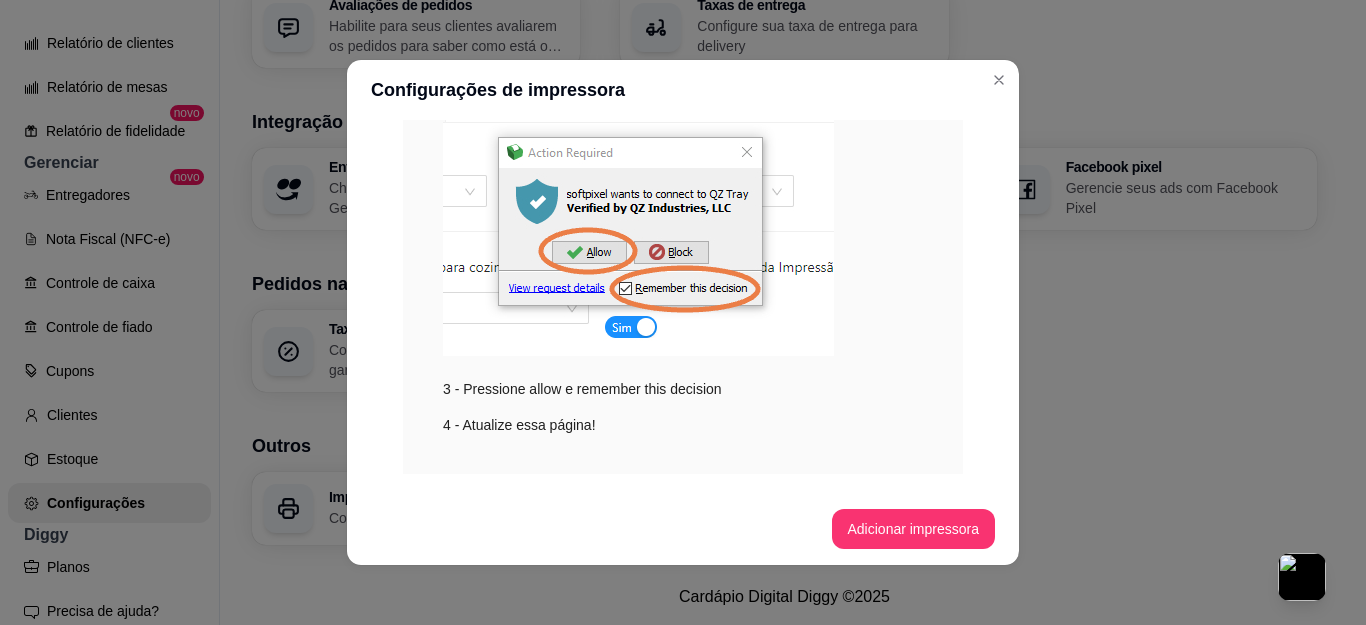 scroll, scrollTop: 672, scrollLeft: 0, axis: vertical 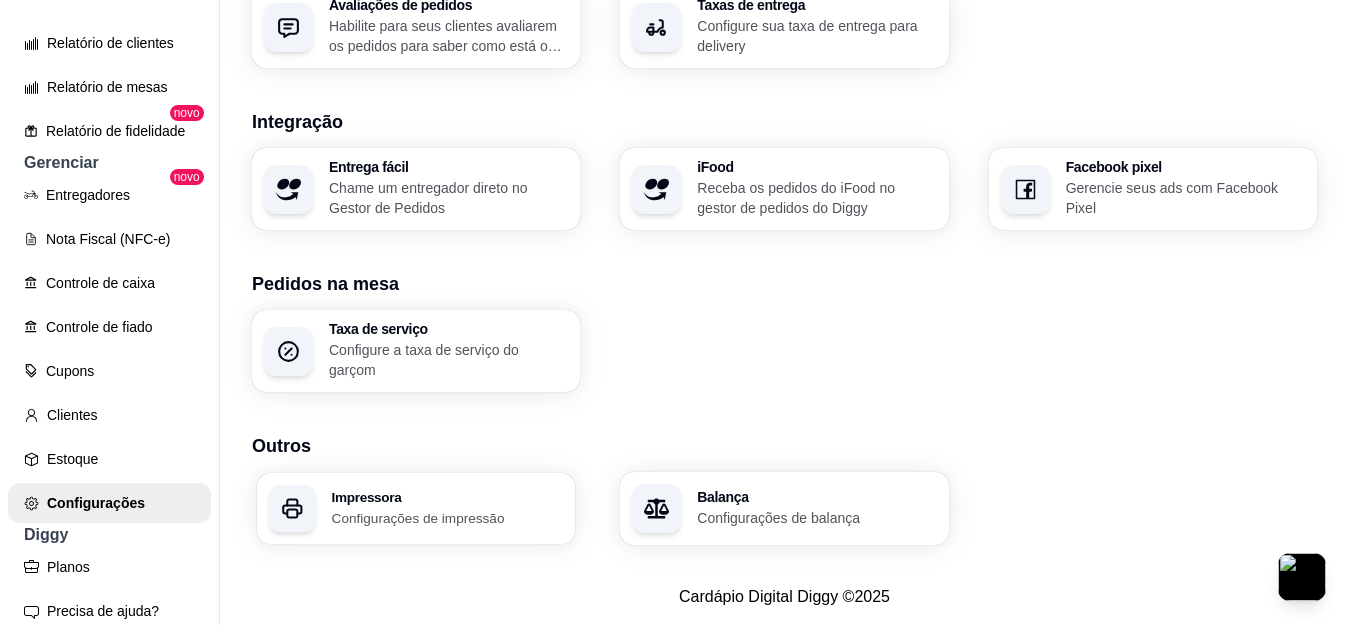 click on "Configurações de impressão" at bounding box center (448, 517) 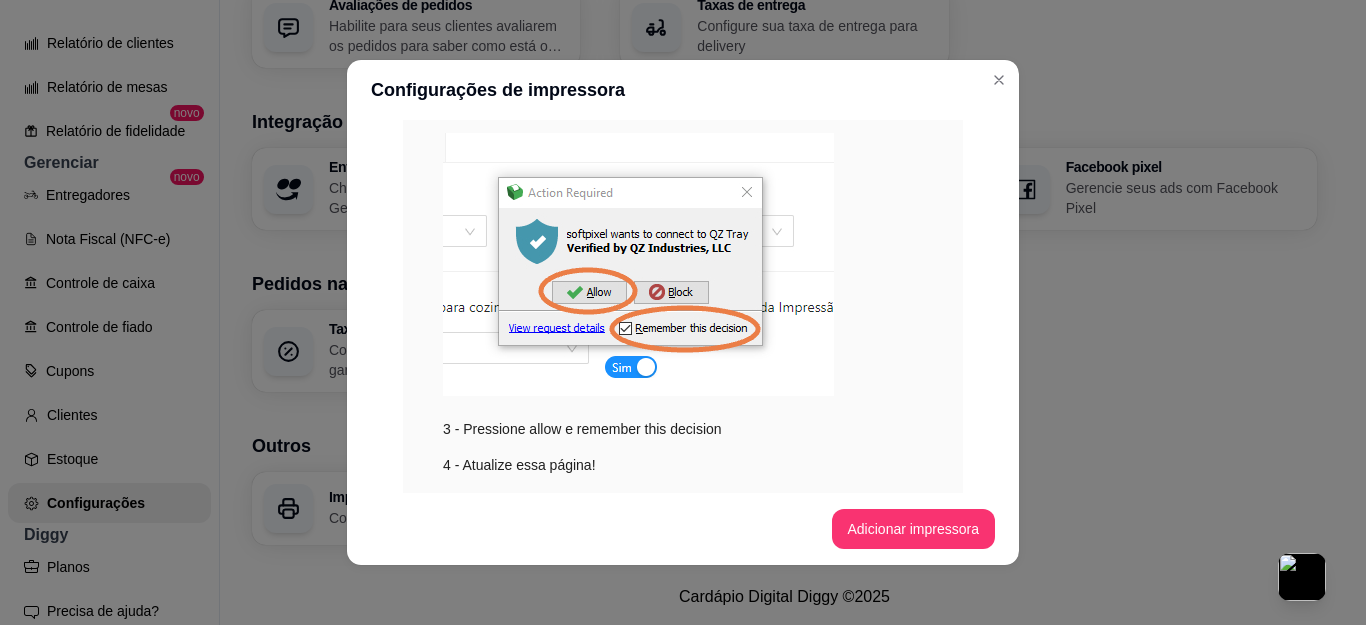 scroll, scrollTop: 614, scrollLeft: 0, axis: vertical 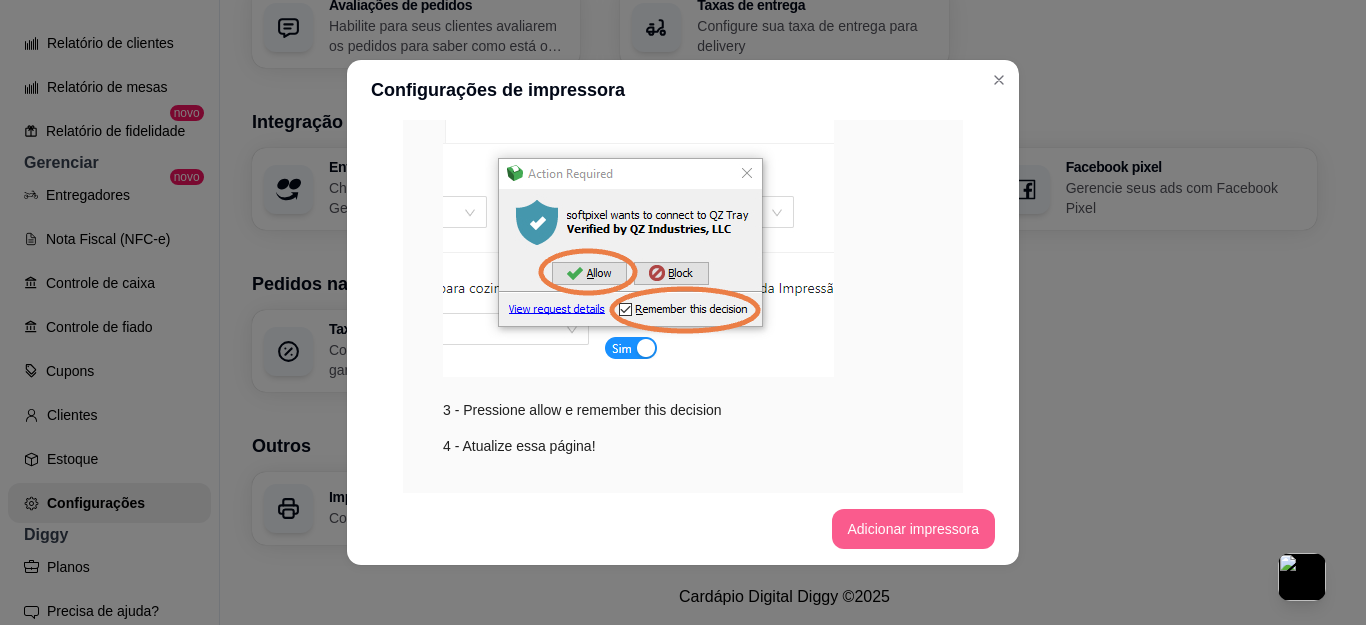 click on "Adicionar impressora" at bounding box center (914, 529) 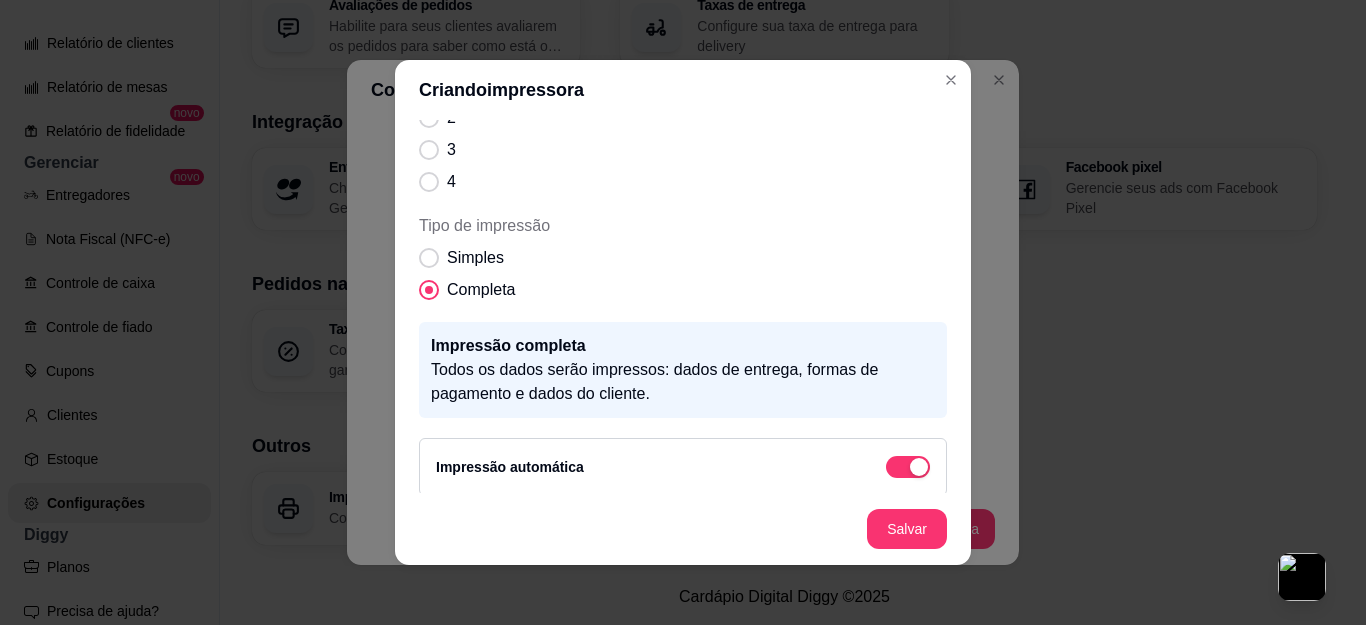 scroll, scrollTop: 357, scrollLeft: 0, axis: vertical 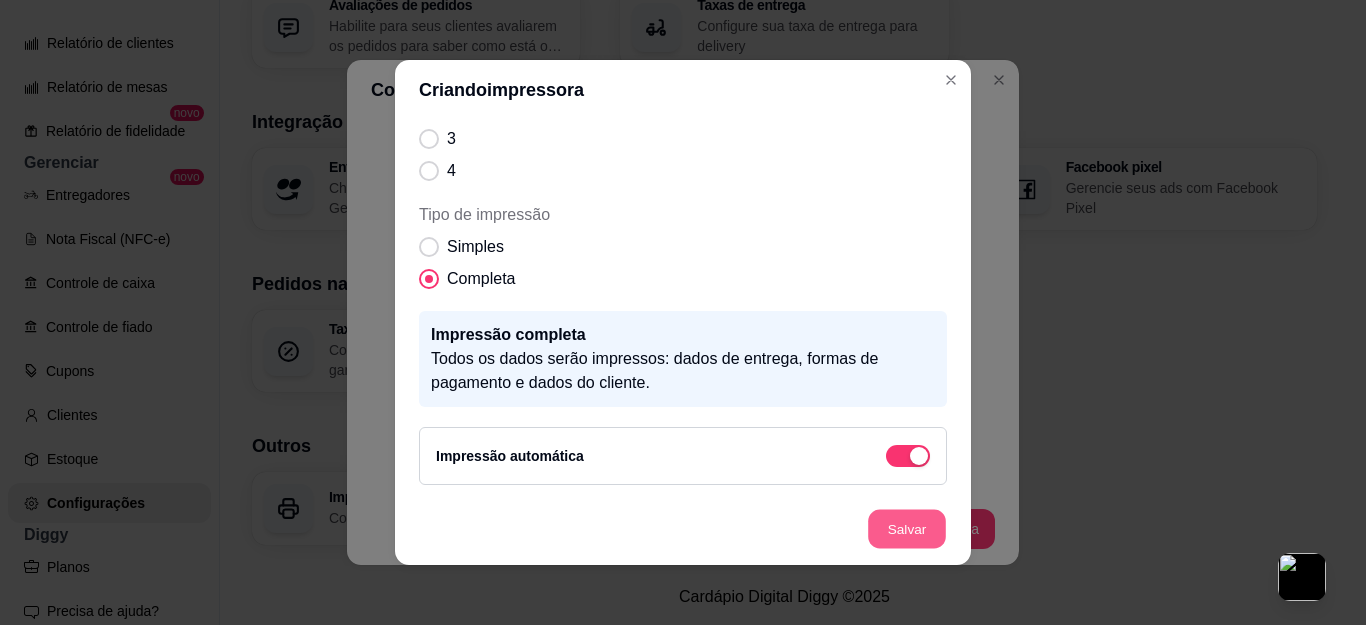click on "Salvar" at bounding box center (907, 529) 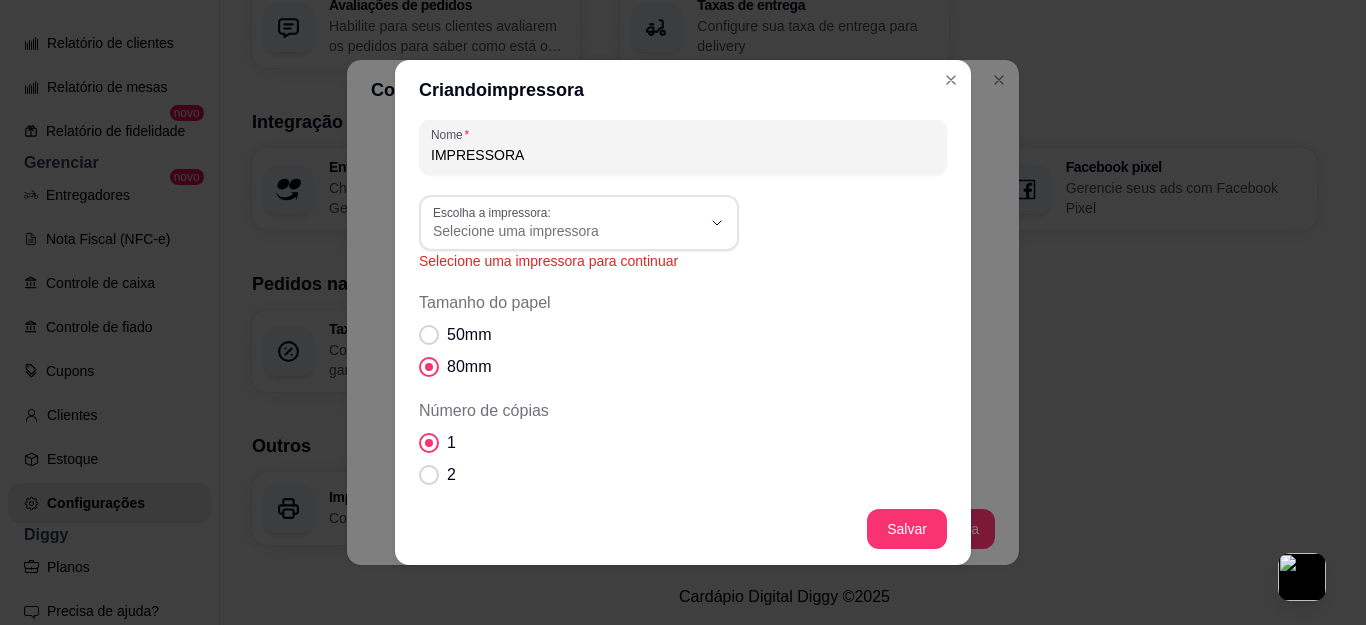scroll, scrollTop: 2, scrollLeft: 0, axis: vertical 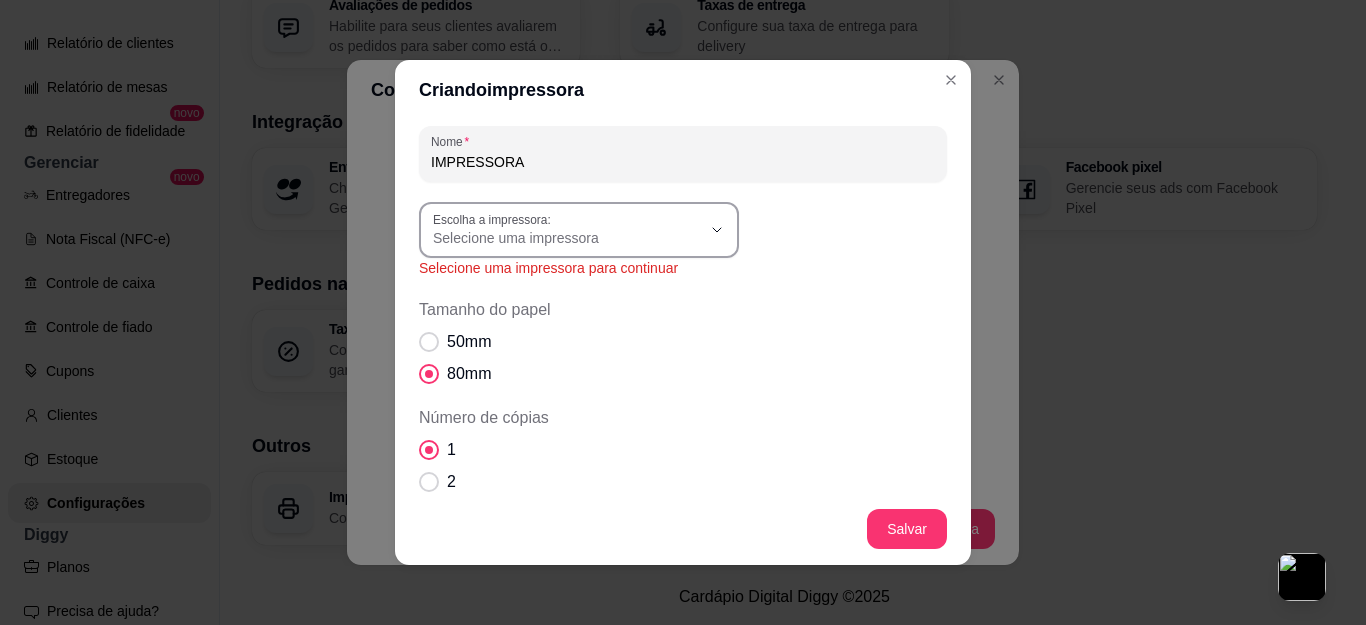 click on "Escolha a impressora: Selecione uma impressora" at bounding box center (579, 230) 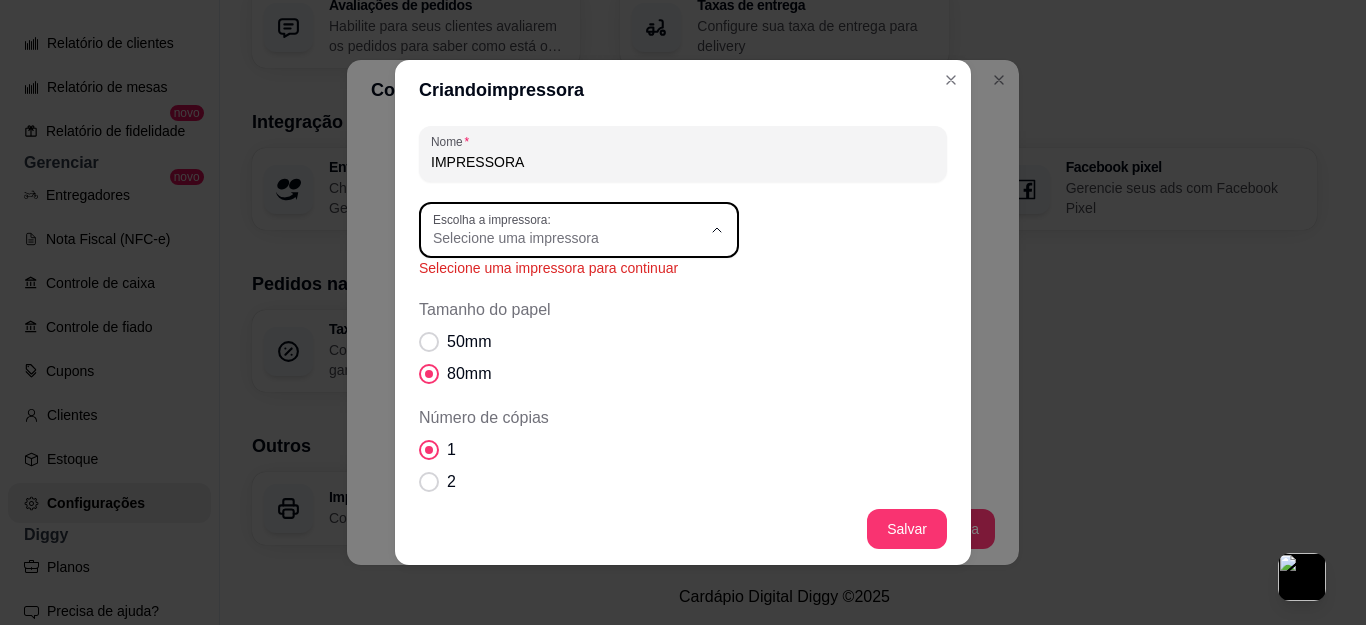 click on "POS-80" at bounding box center (560, 318) 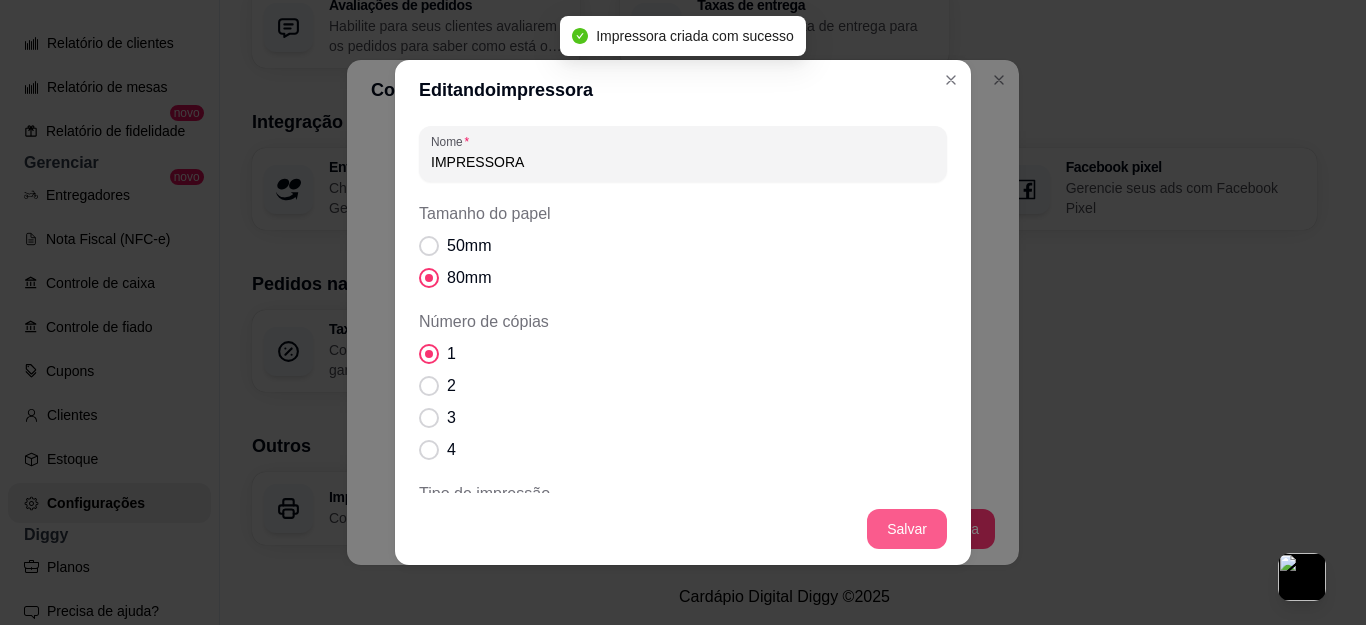 scroll, scrollTop: 849, scrollLeft: 0, axis: vertical 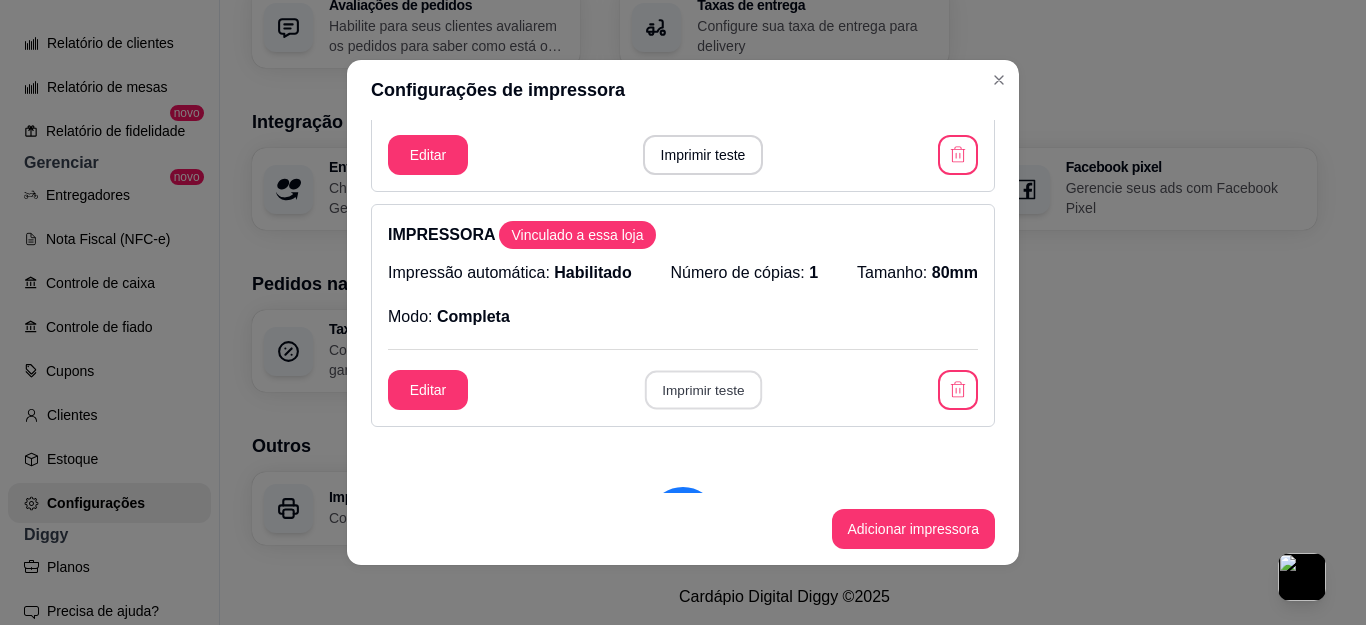 click on "Imprimir teste" at bounding box center (702, 390) 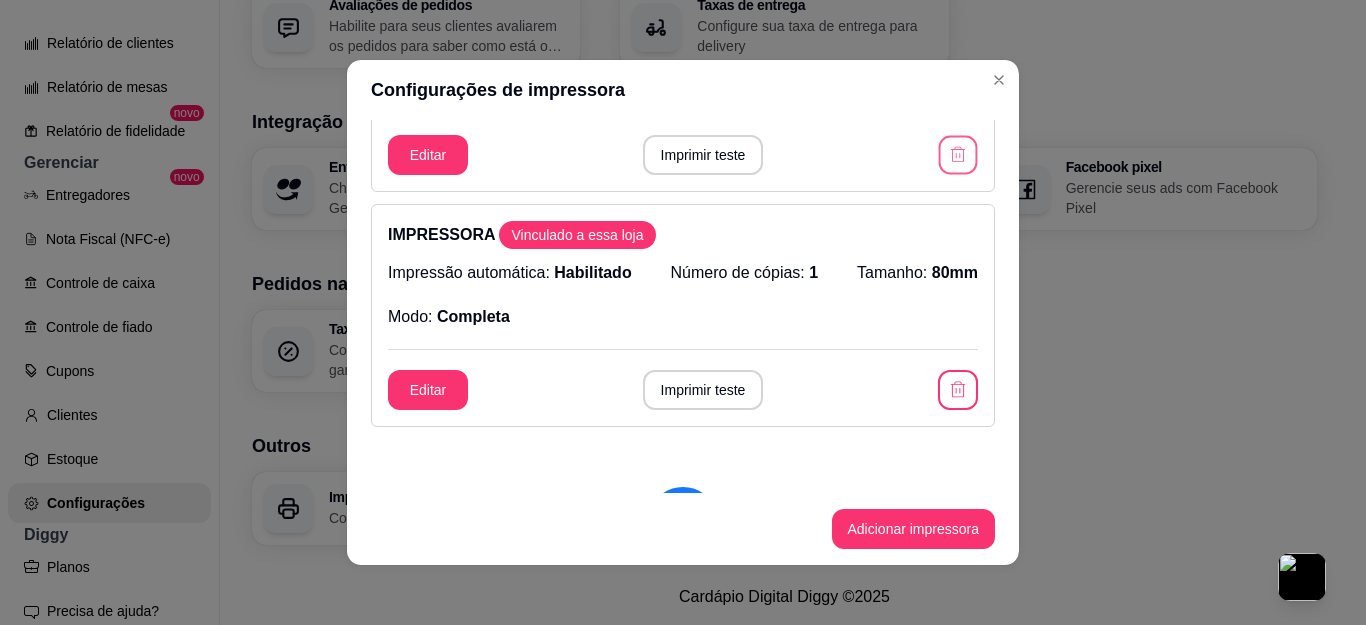 click 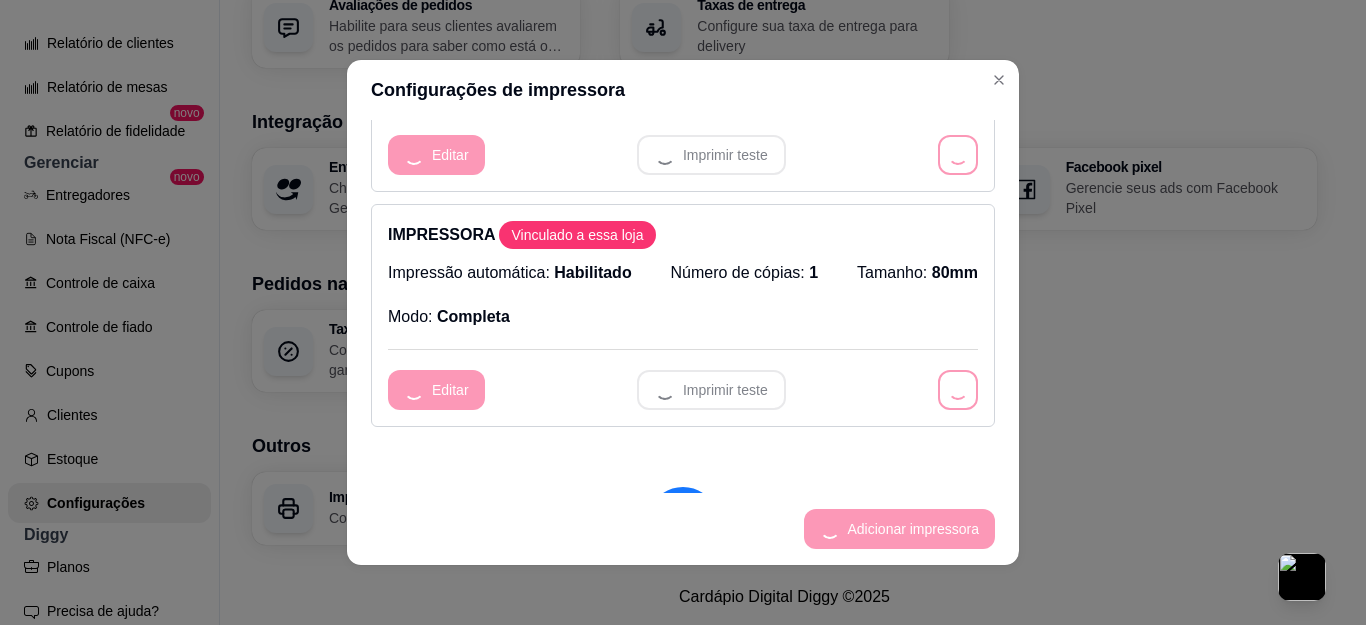 scroll, scrollTop: 0, scrollLeft: 0, axis: both 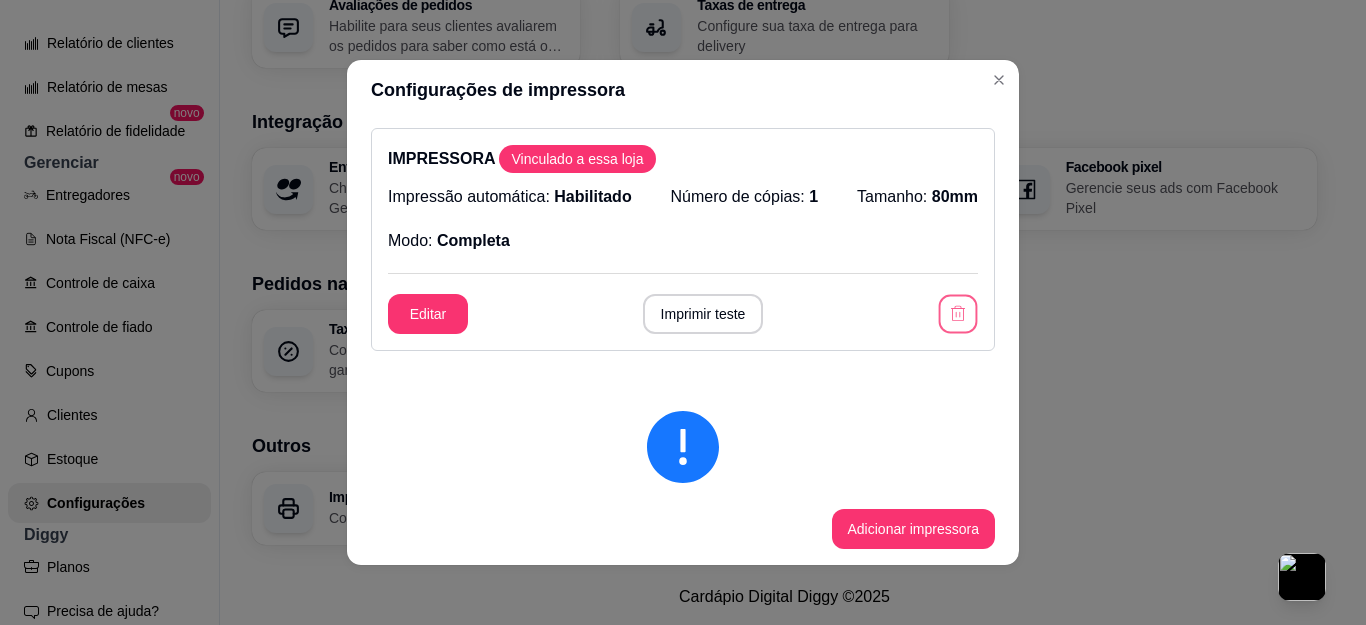 click 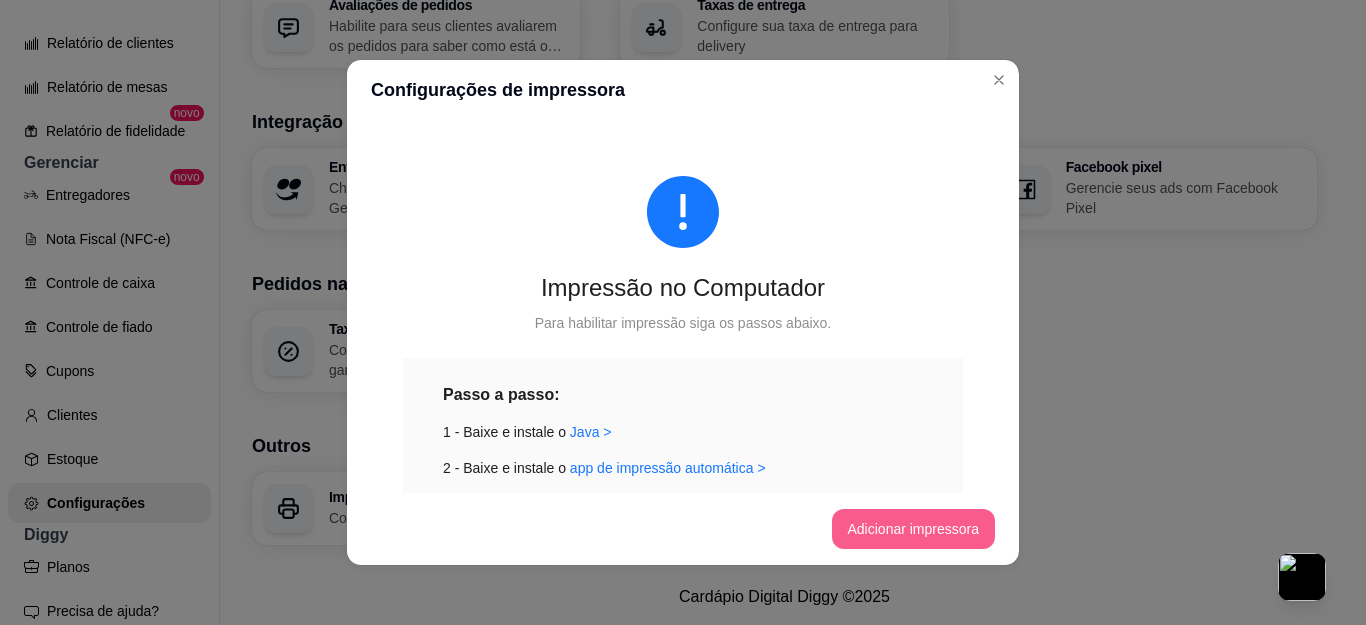 click on "Adicionar impressora" at bounding box center (914, 529) 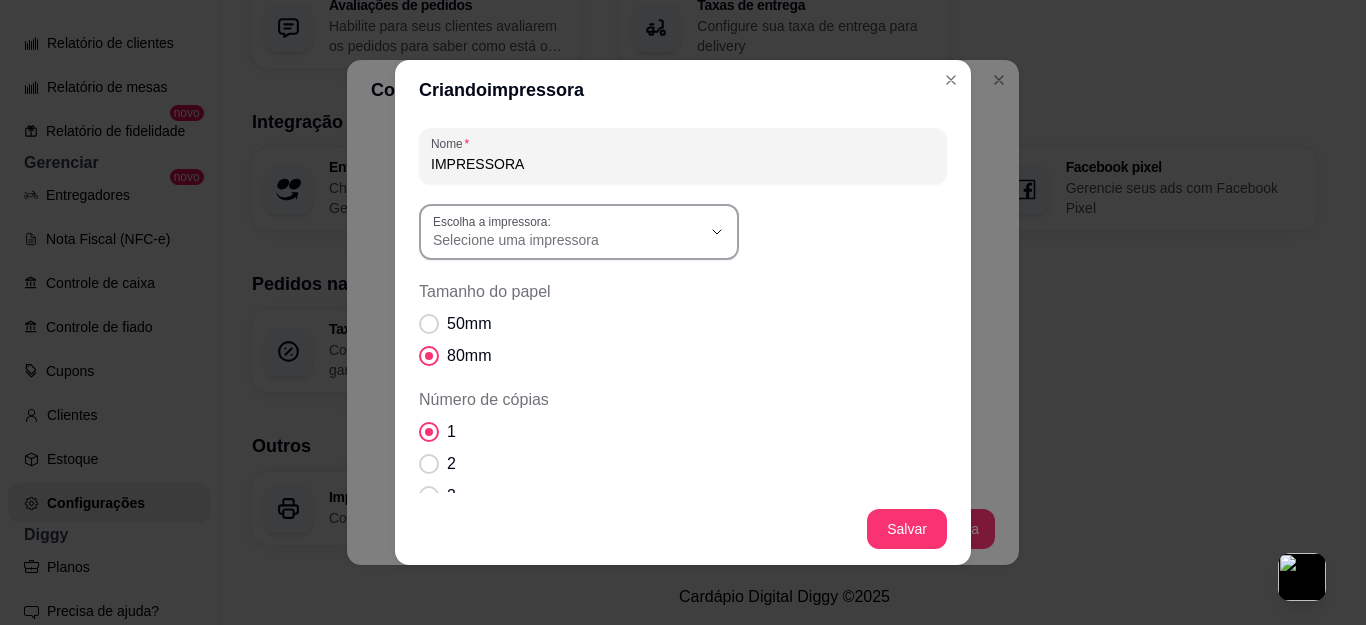 click 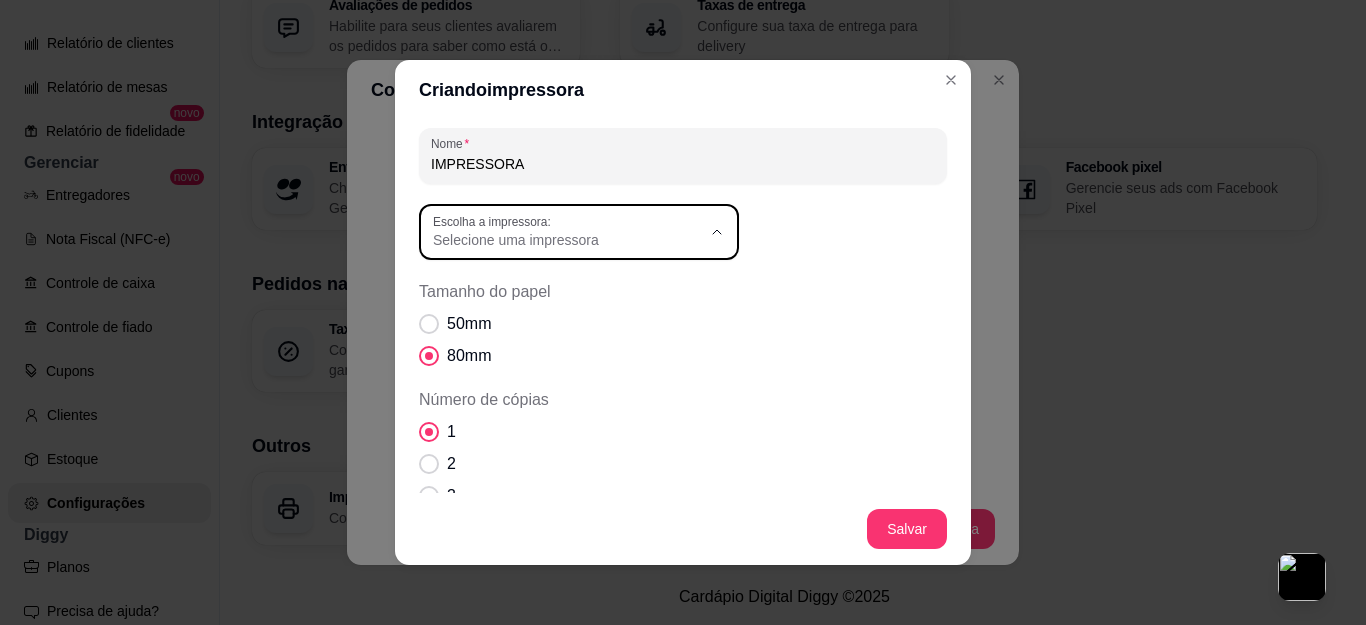 click on "Microsoft XPS Document Writer" at bounding box center [560, 287] 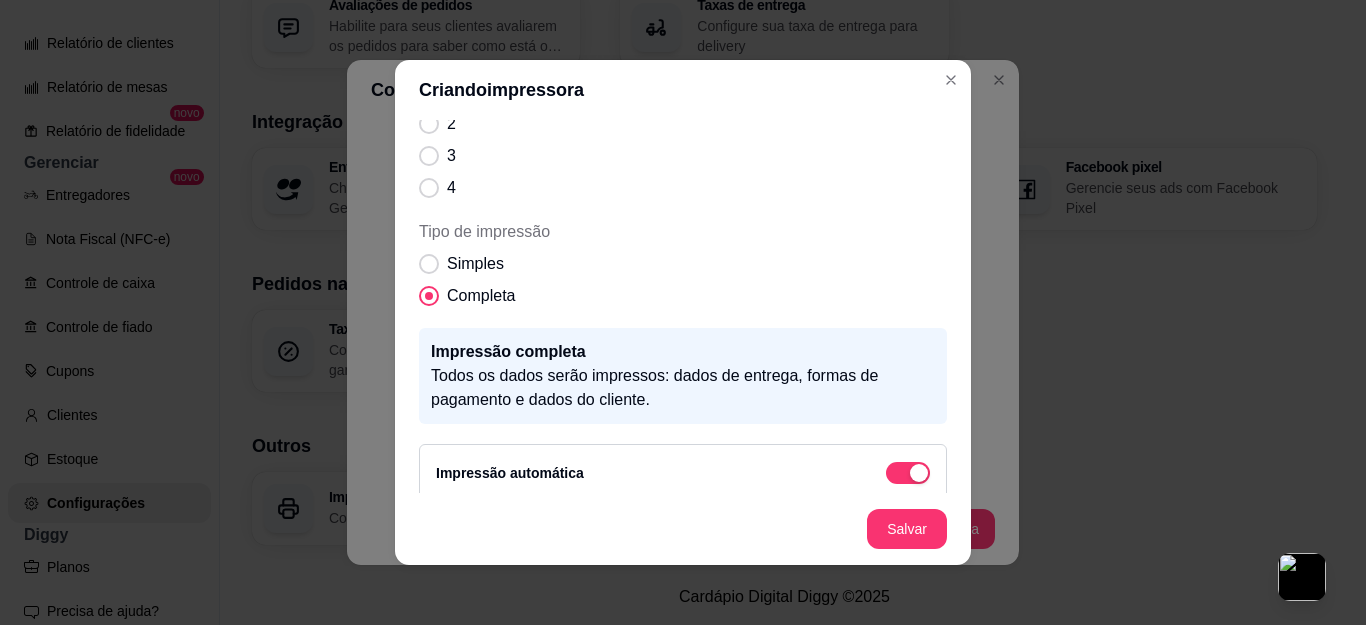 scroll, scrollTop: 357, scrollLeft: 0, axis: vertical 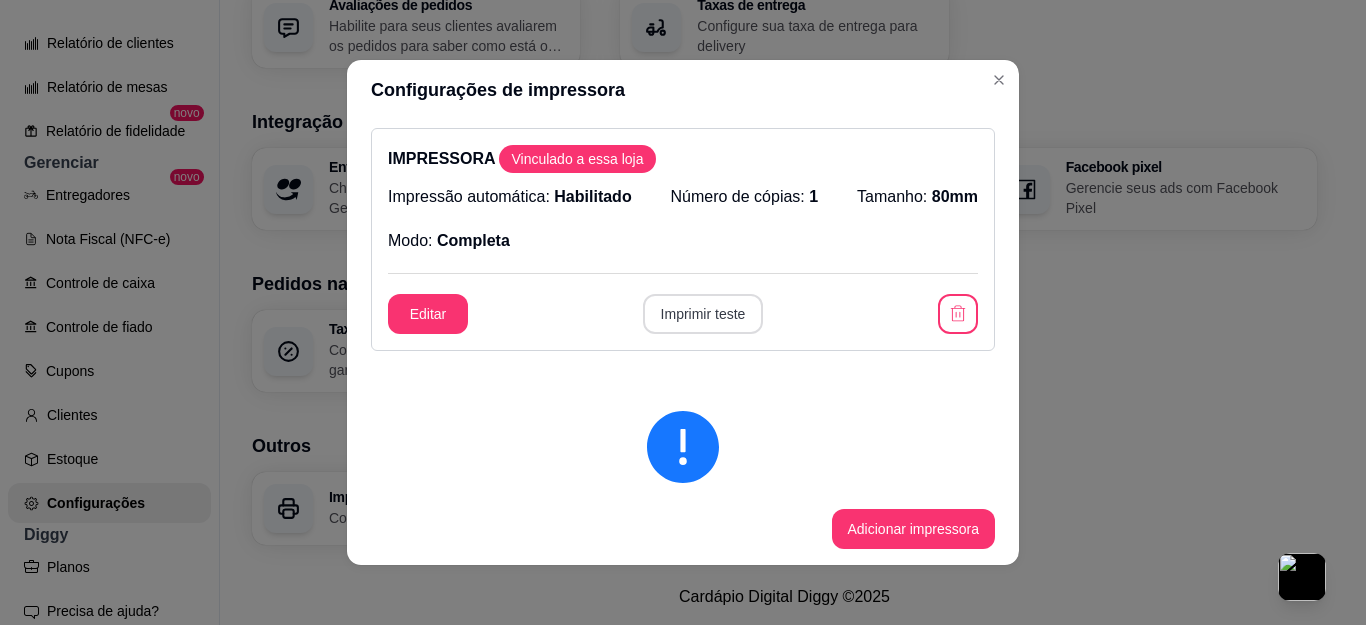 click on "Imprimir teste" at bounding box center [703, 314] 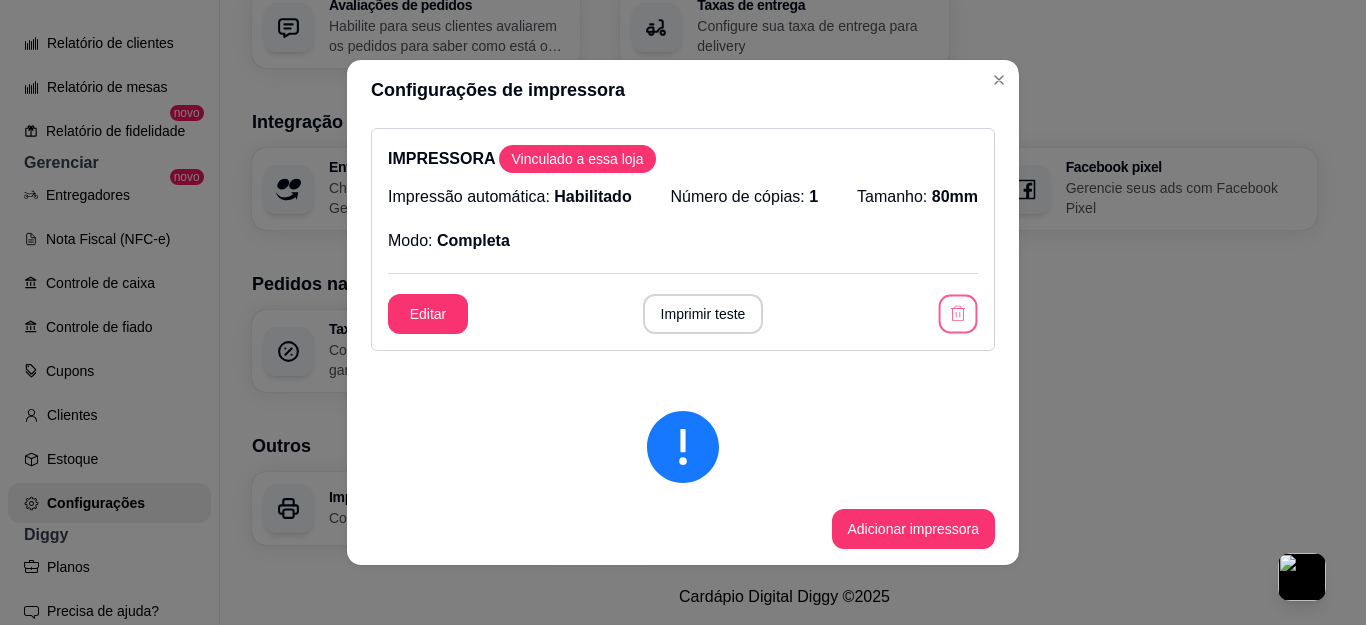 click at bounding box center [958, 314] 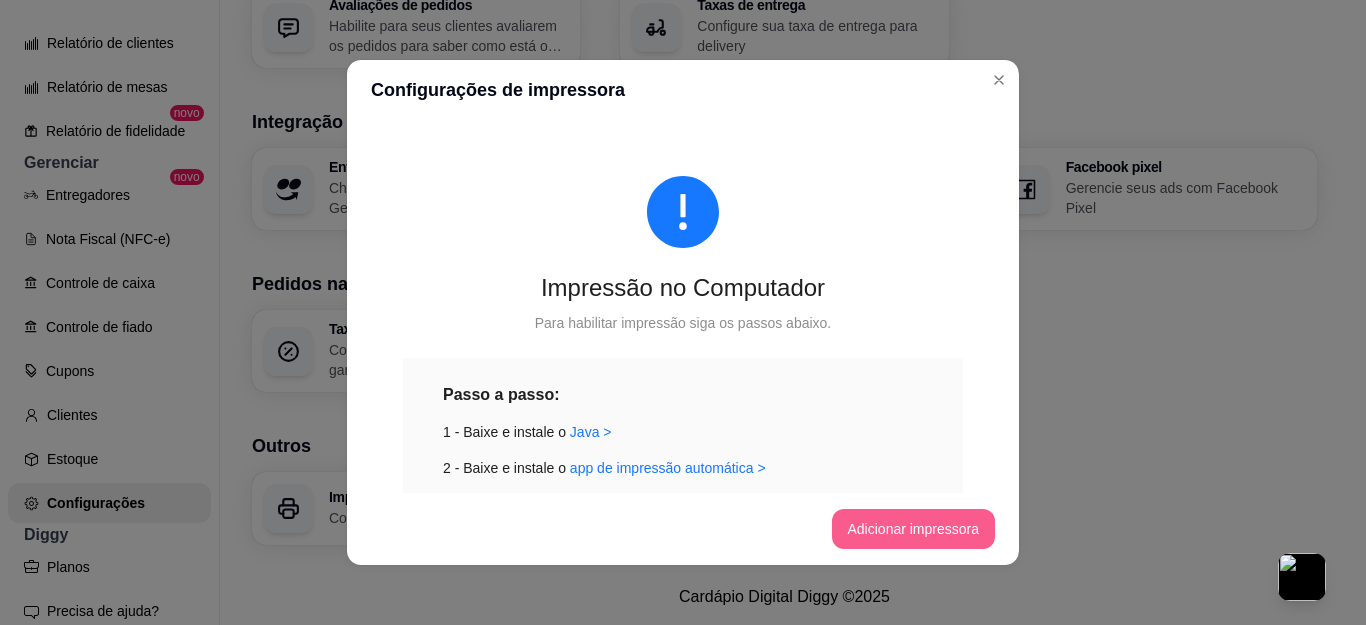 click on "Adicionar impressora" at bounding box center [914, 529] 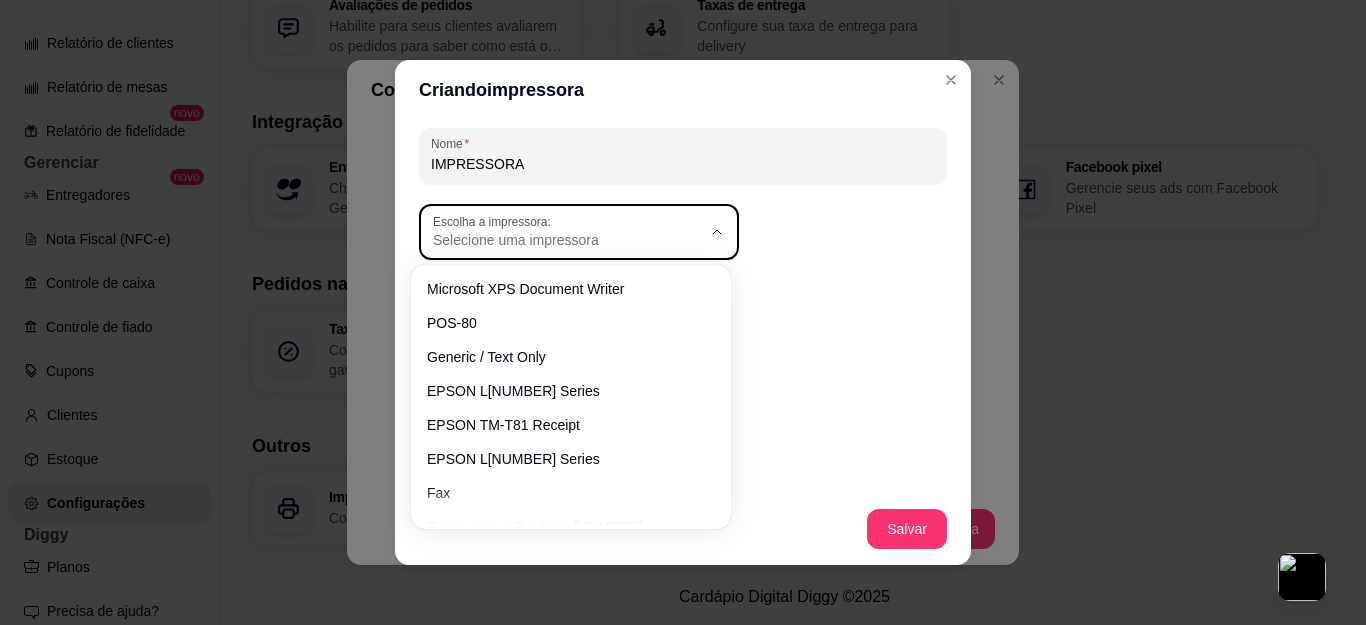 click on "Escolha a impressora: Selecione uma impressora" at bounding box center [579, 232] 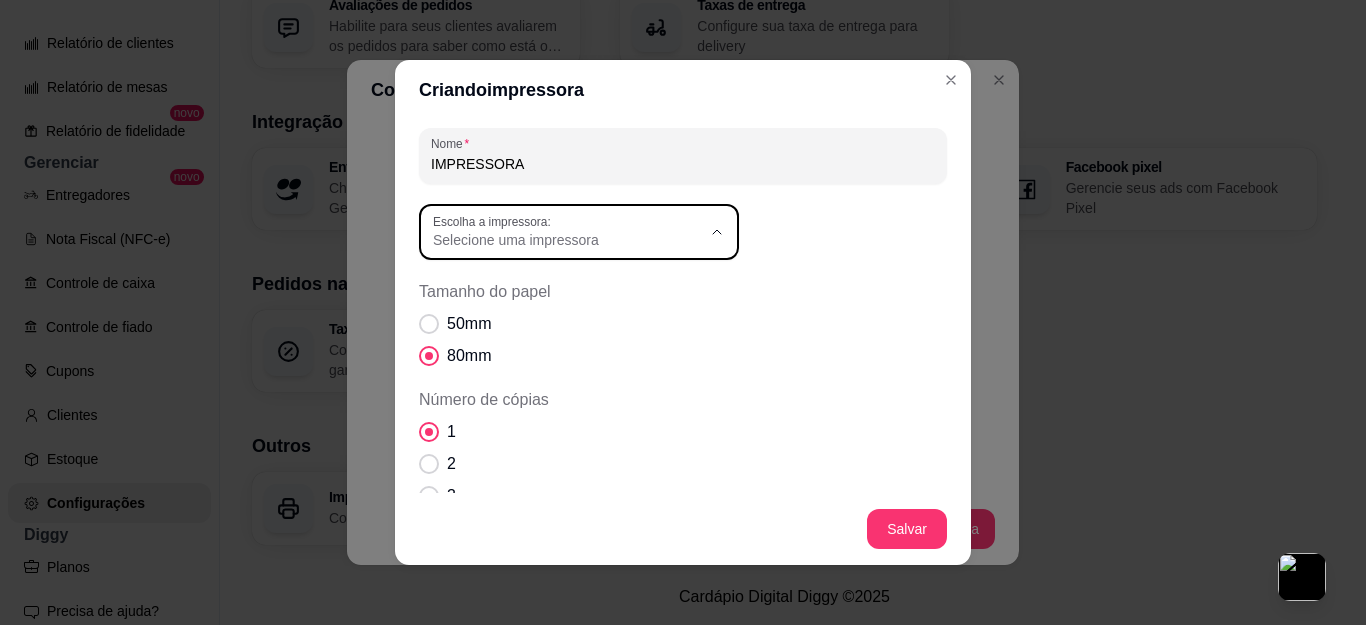 click on "POS-80" at bounding box center (560, 320) 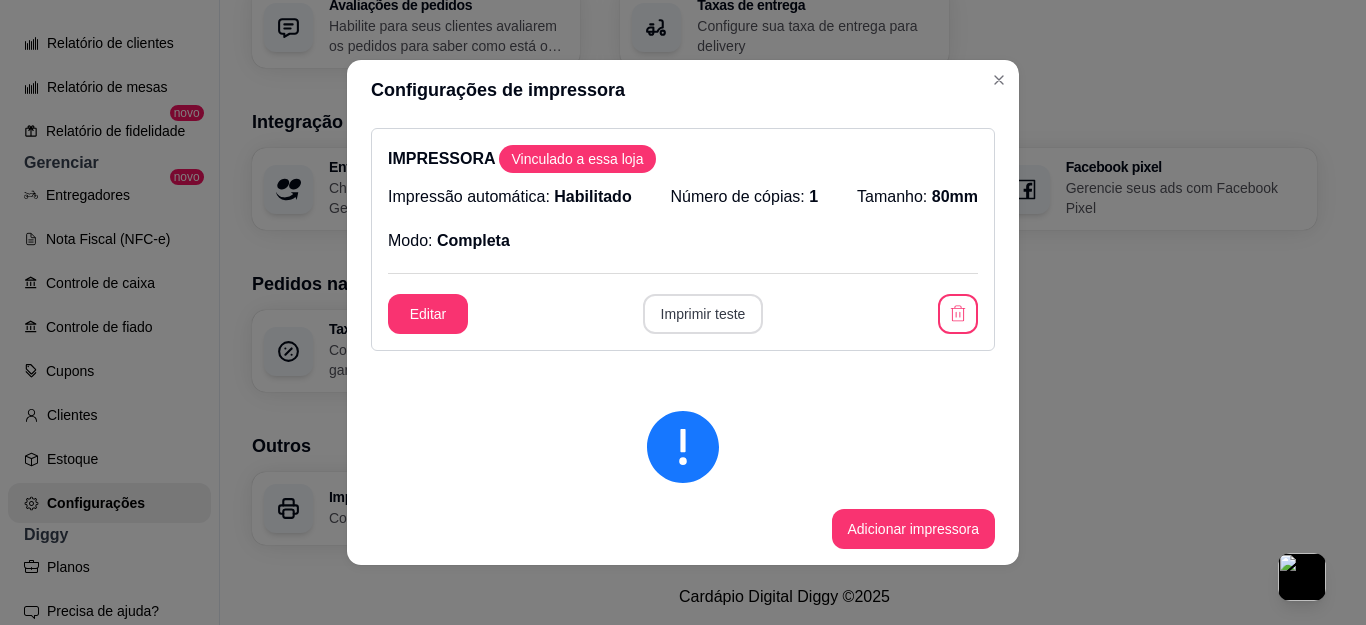 click on "Imprimir teste" at bounding box center (703, 314) 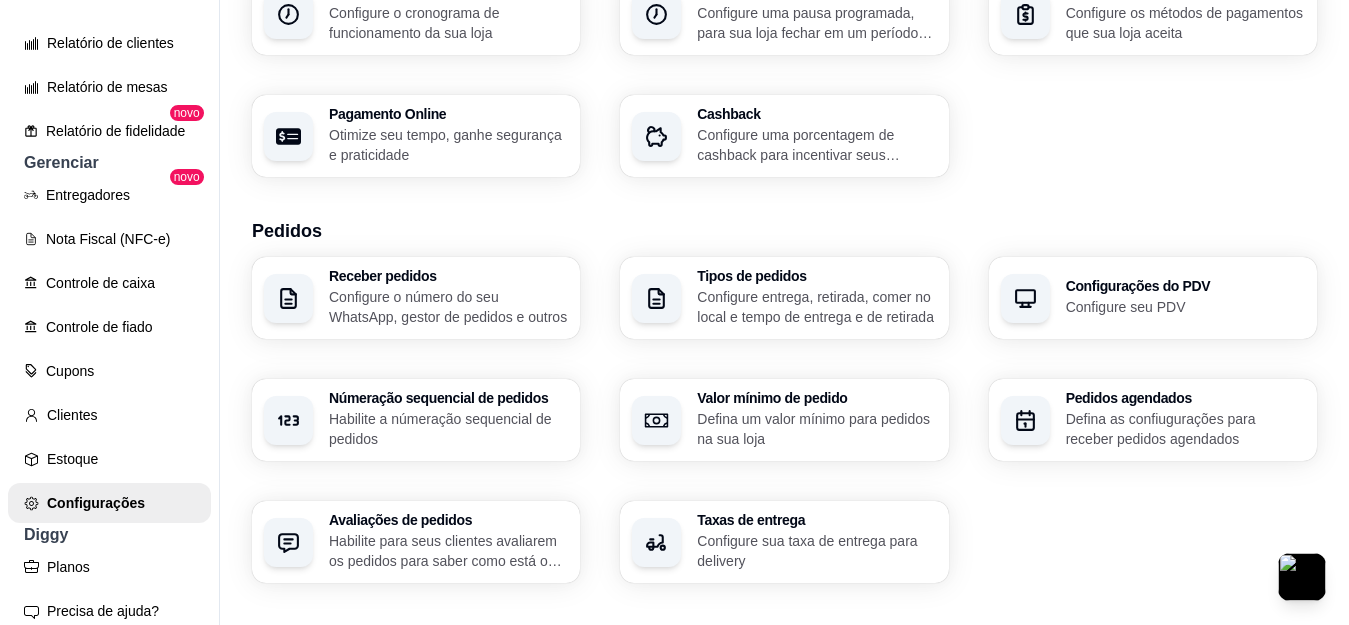scroll, scrollTop: 29, scrollLeft: 0, axis: vertical 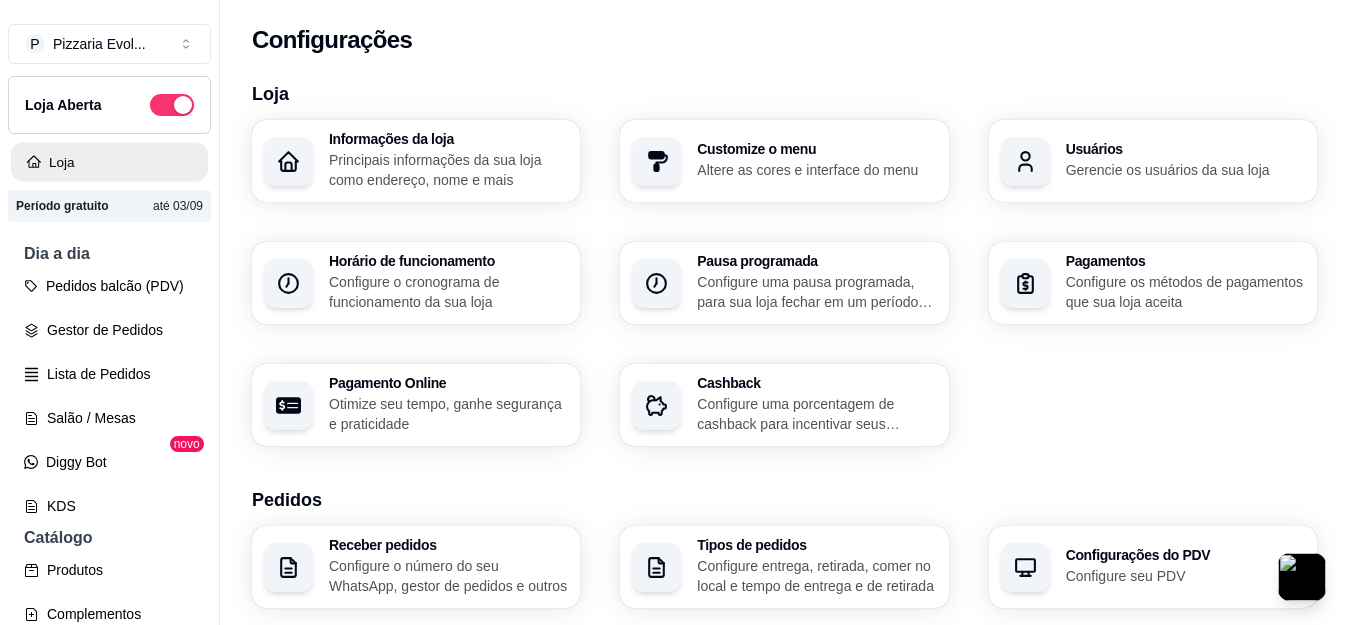 click on "Loja" at bounding box center [109, 162] 